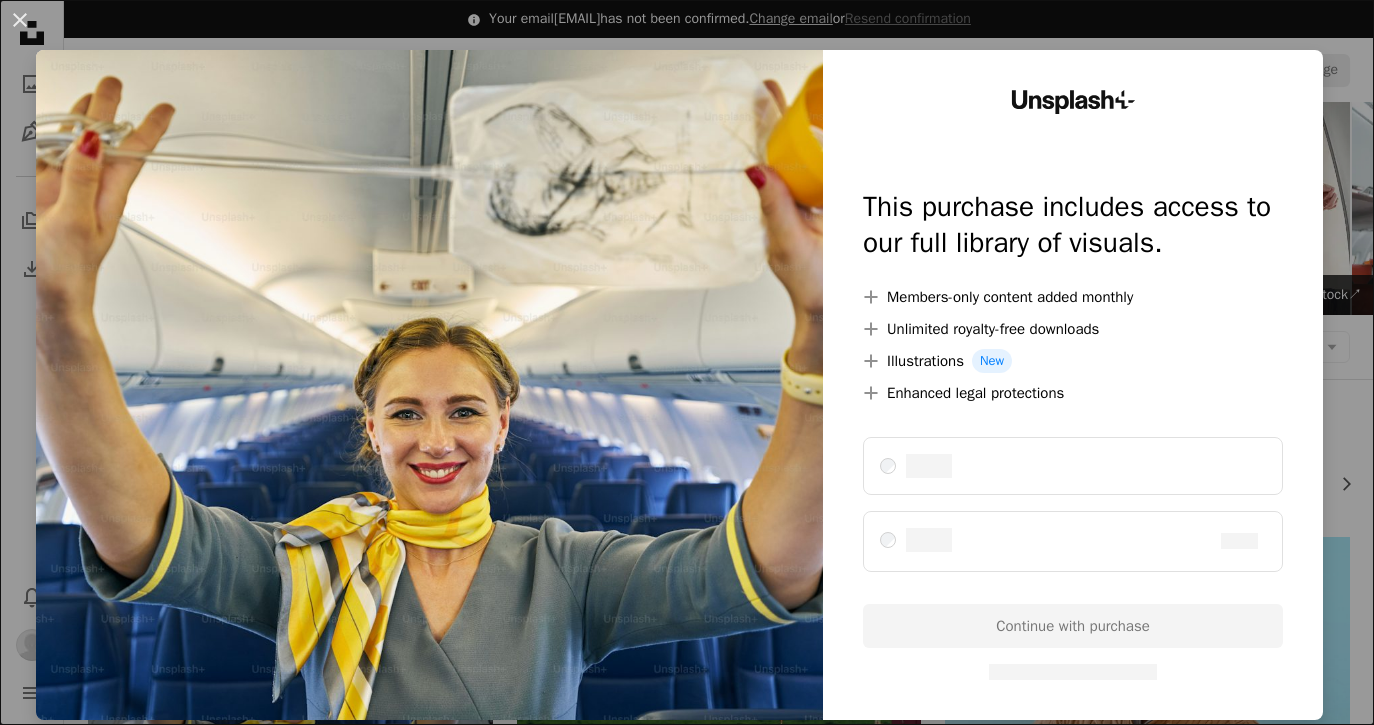 scroll, scrollTop: 272, scrollLeft: 0, axis: vertical 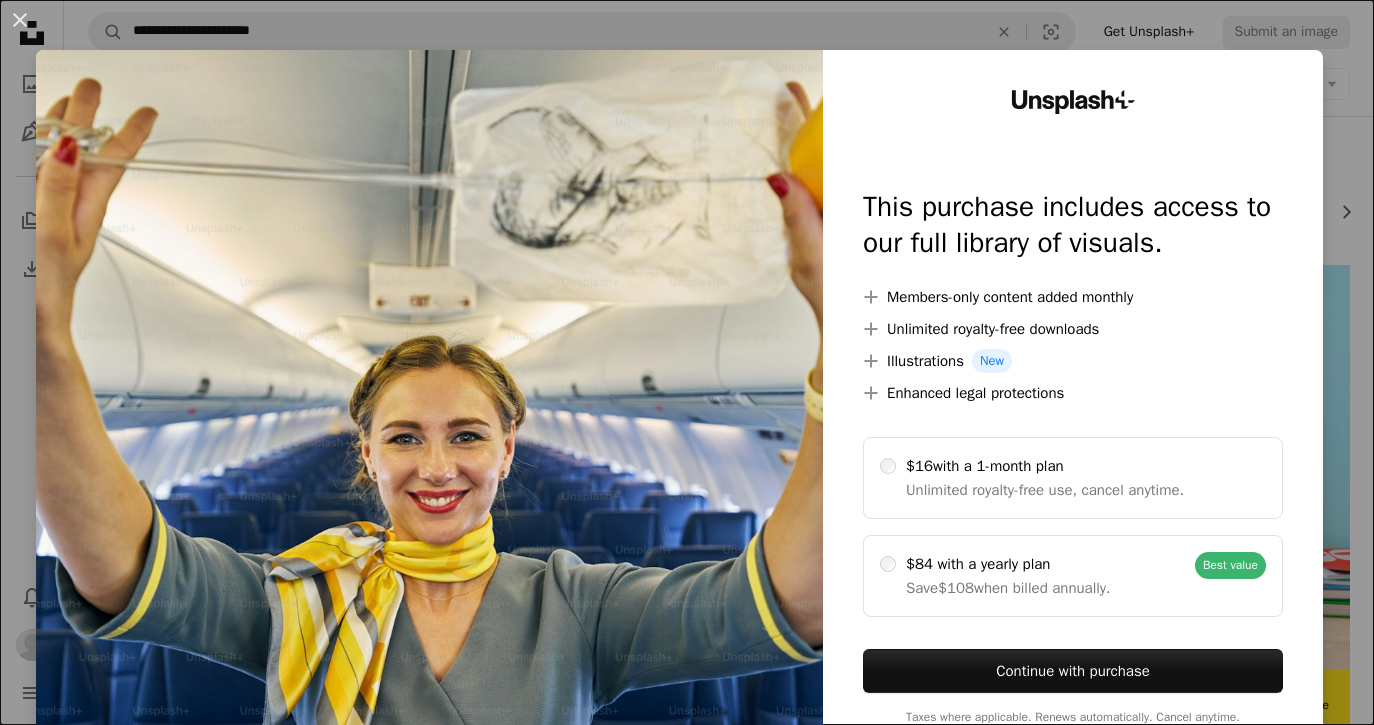 click on "An X shape Unsplash+ This purchase includes access to our full library of visuals. A plus sign Members-only content added monthly A plus sign Unlimited royalty-free downloads A plus sign Illustrations  New A plus sign Enhanced legal protections $16  with a 1-month plan Unlimited royalty-free use, cancel anytime. $84   with a yearly plan Save  $108  when billed annually. Best value Continue with purchase Taxes where applicable. Renews automatically. Cancel anytime." at bounding box center [687, 362] 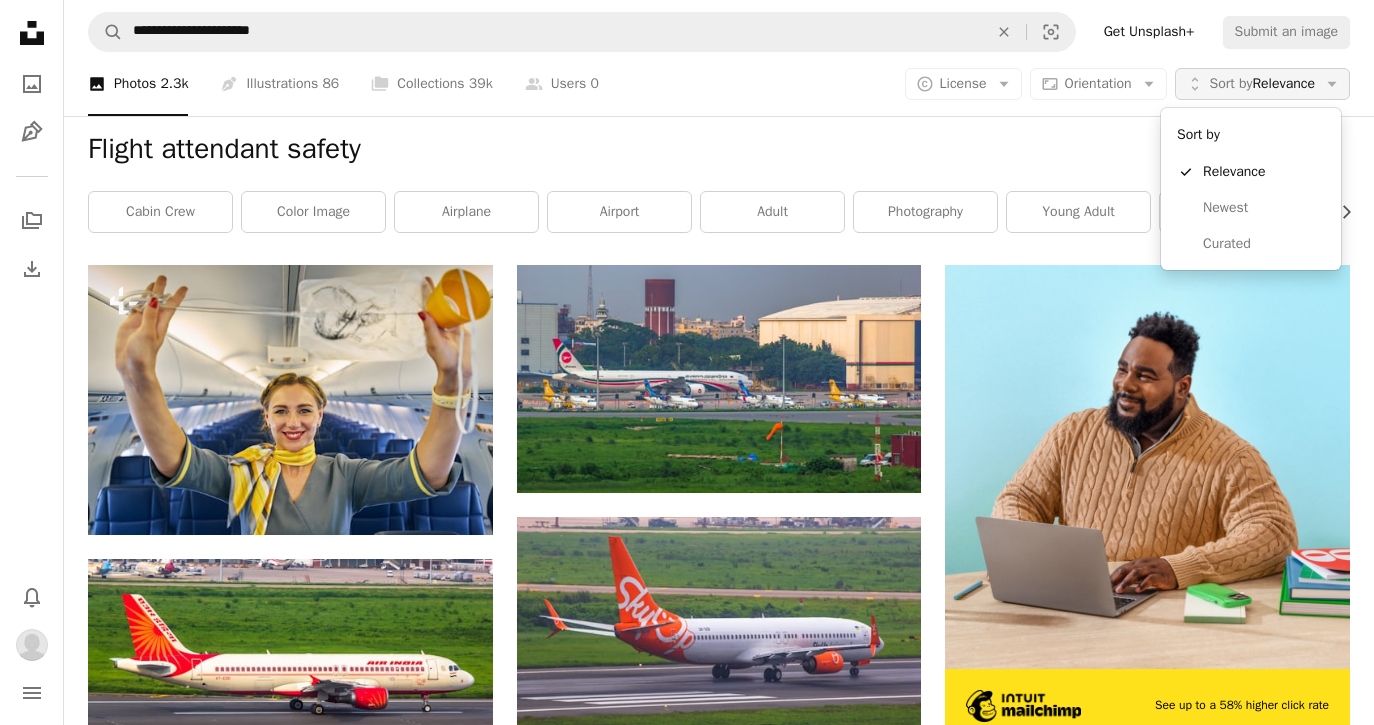 click on "Arrow down" 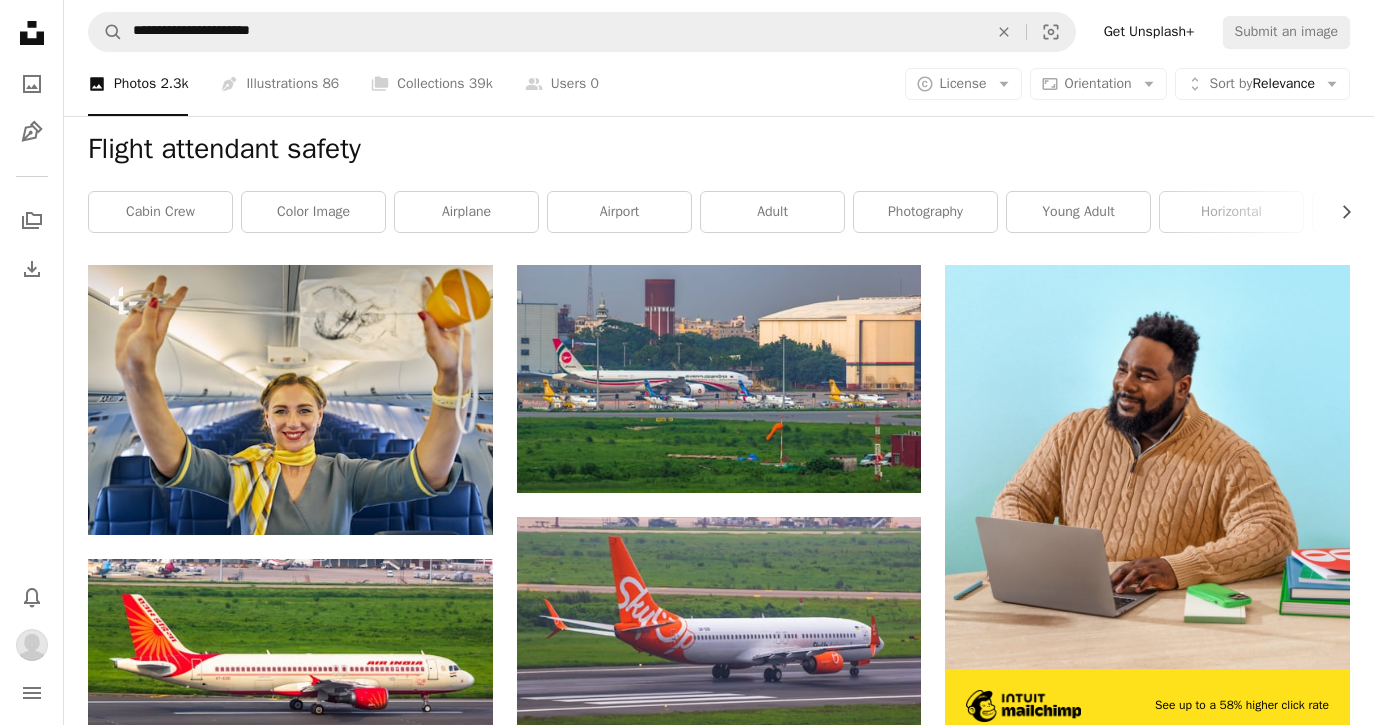 click on "**********" at bounding box center (687, 1652) 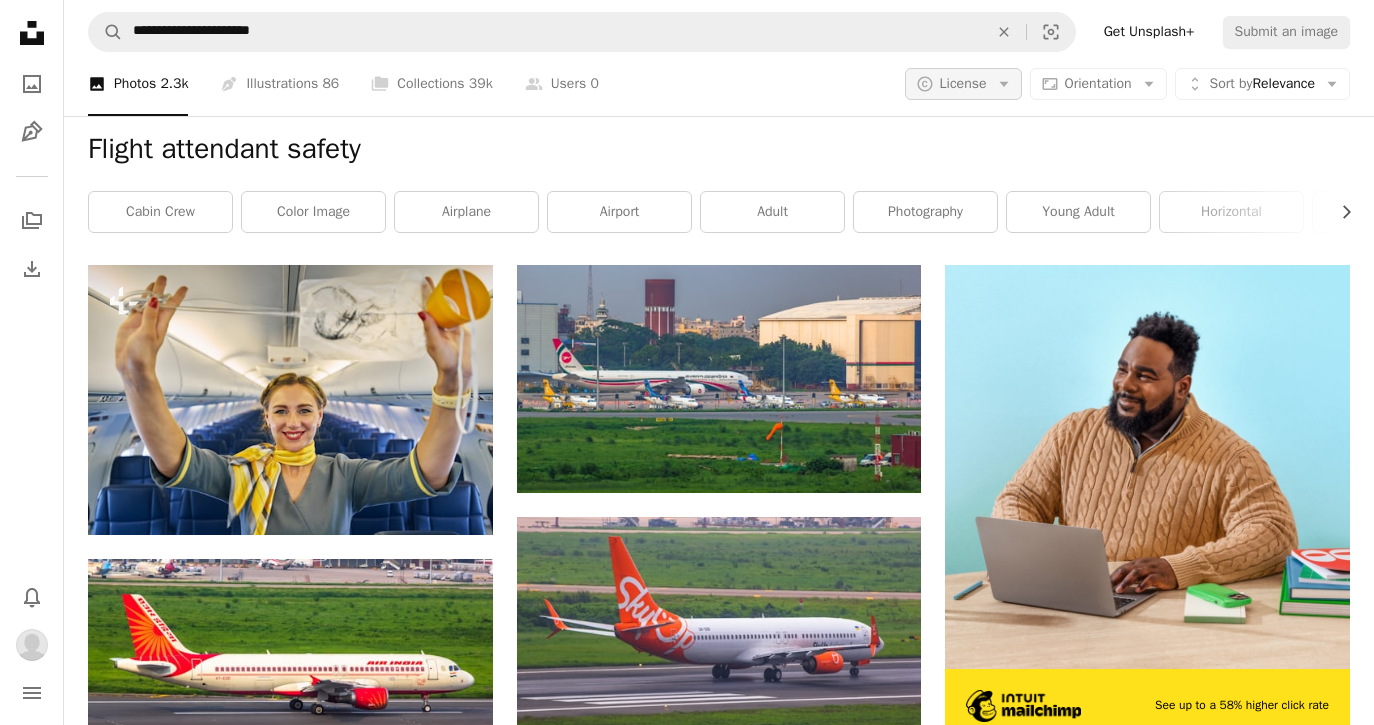 click on "A copyright icon © License Arrow down" at bounding box center [963, 84] 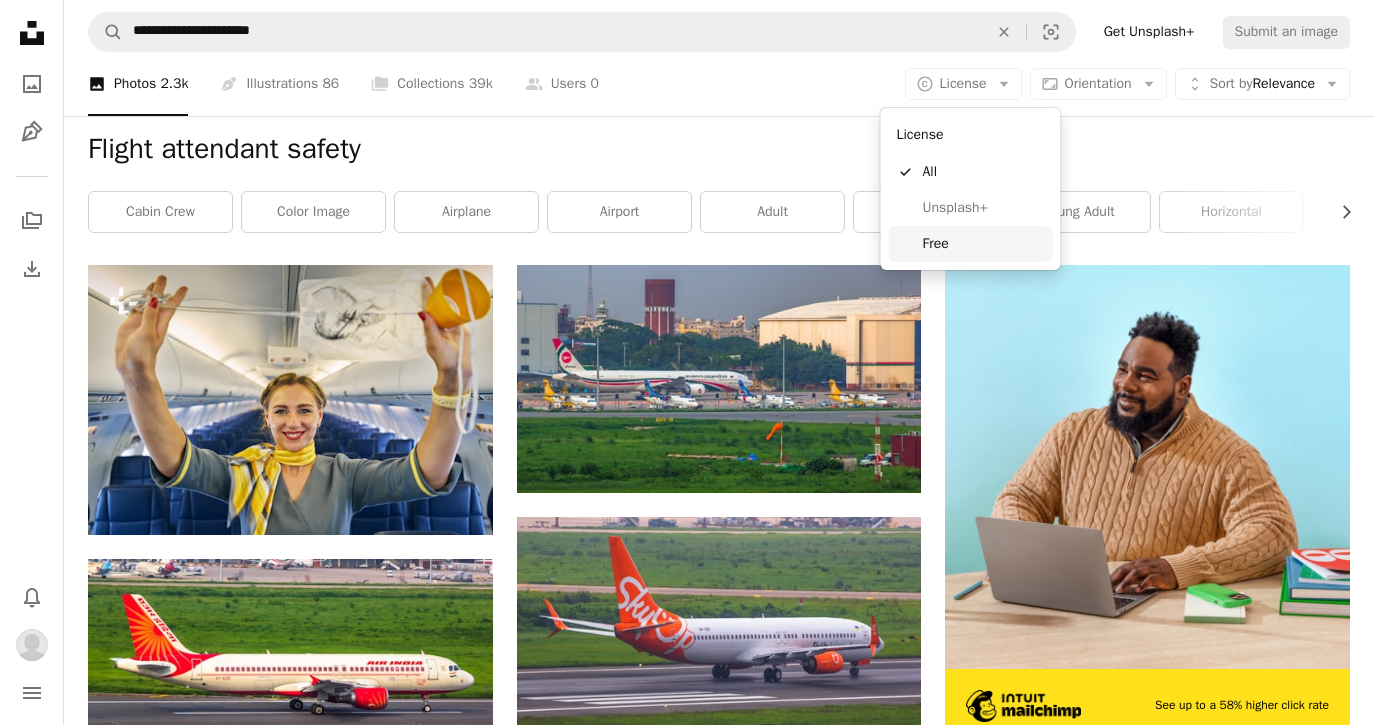 click on "Free" at bounding box center (984, 244) 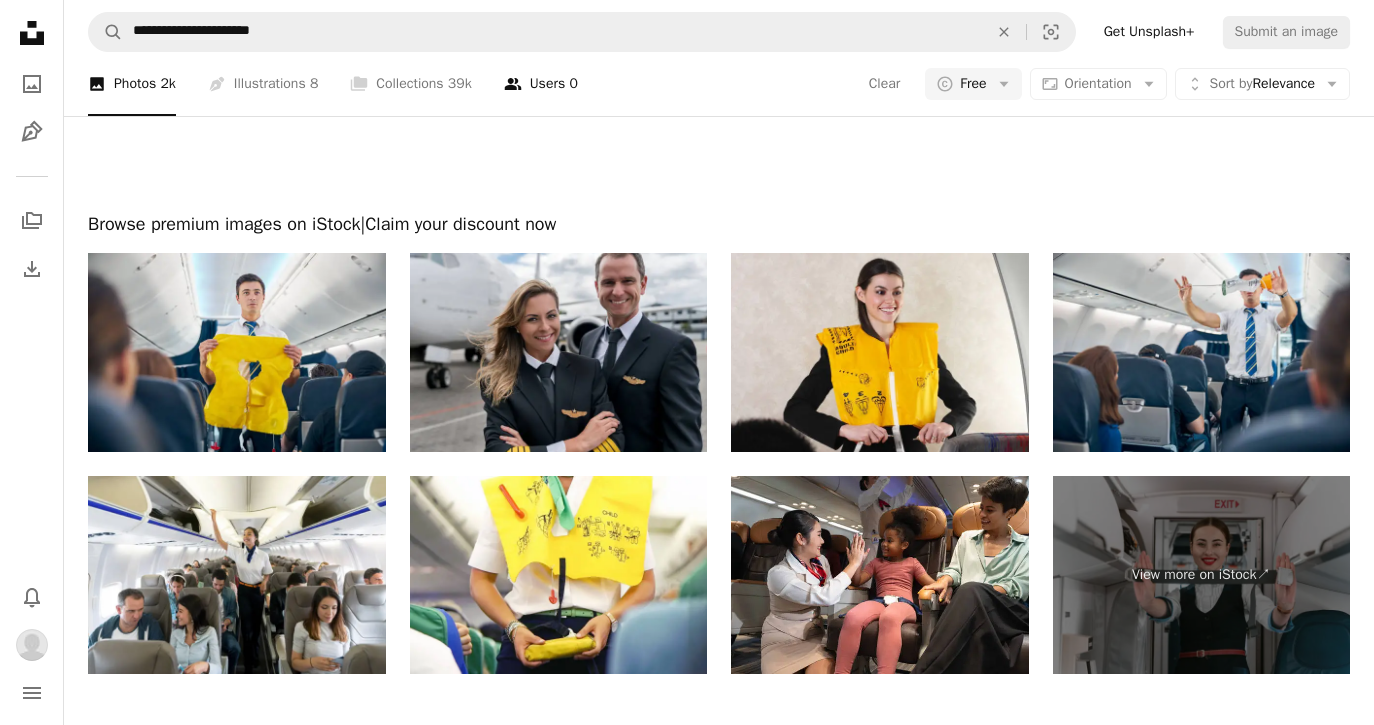 scroll, scrollTop: 2720, scrollLeft: 0, axis: vertical 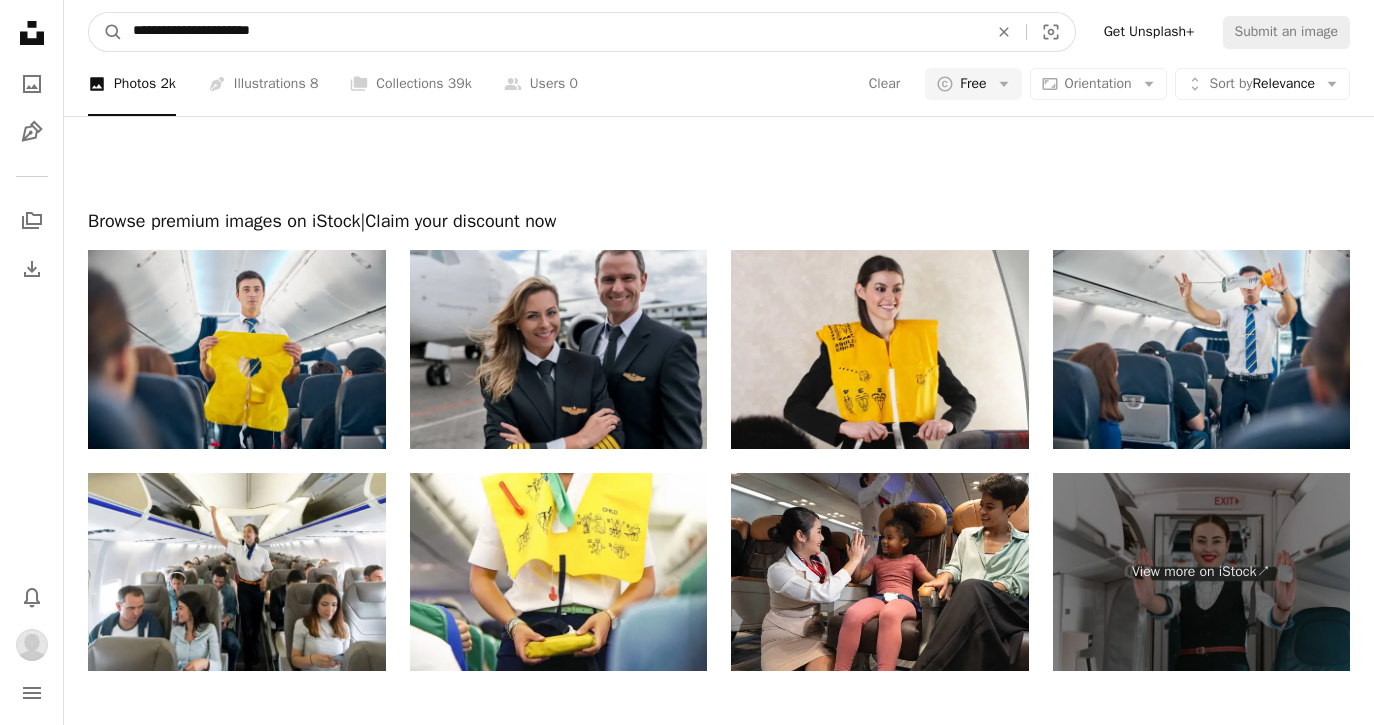 click on "**********" at bounding box center [552, 32] 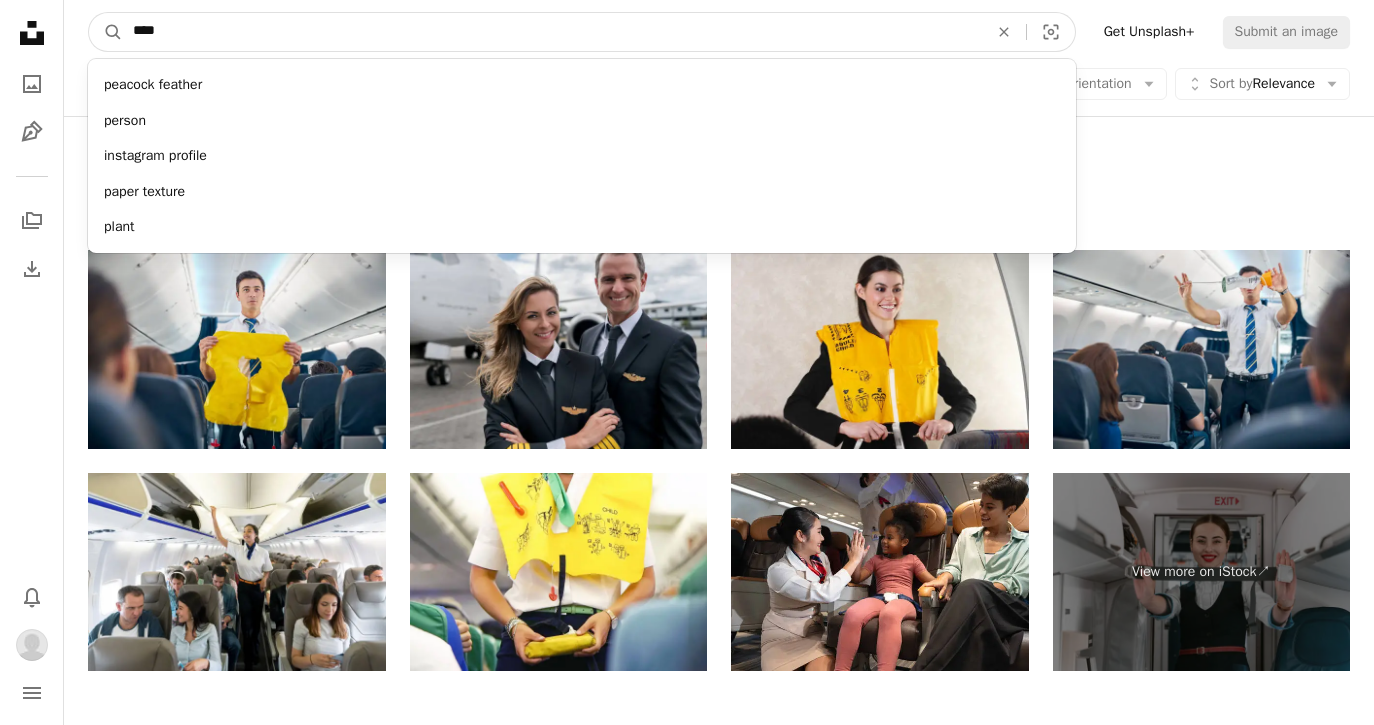 type on "*****" 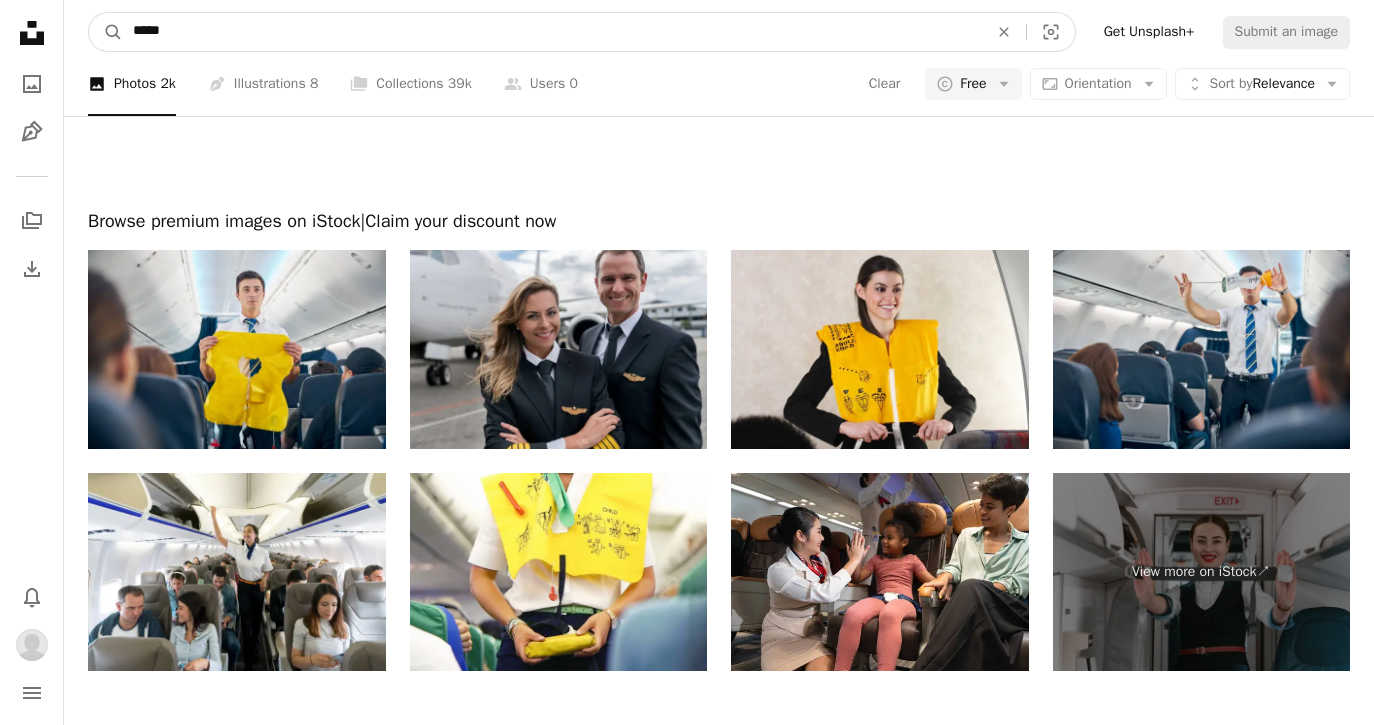 click on "A magnifying glass" at bounding box center (106, 32) 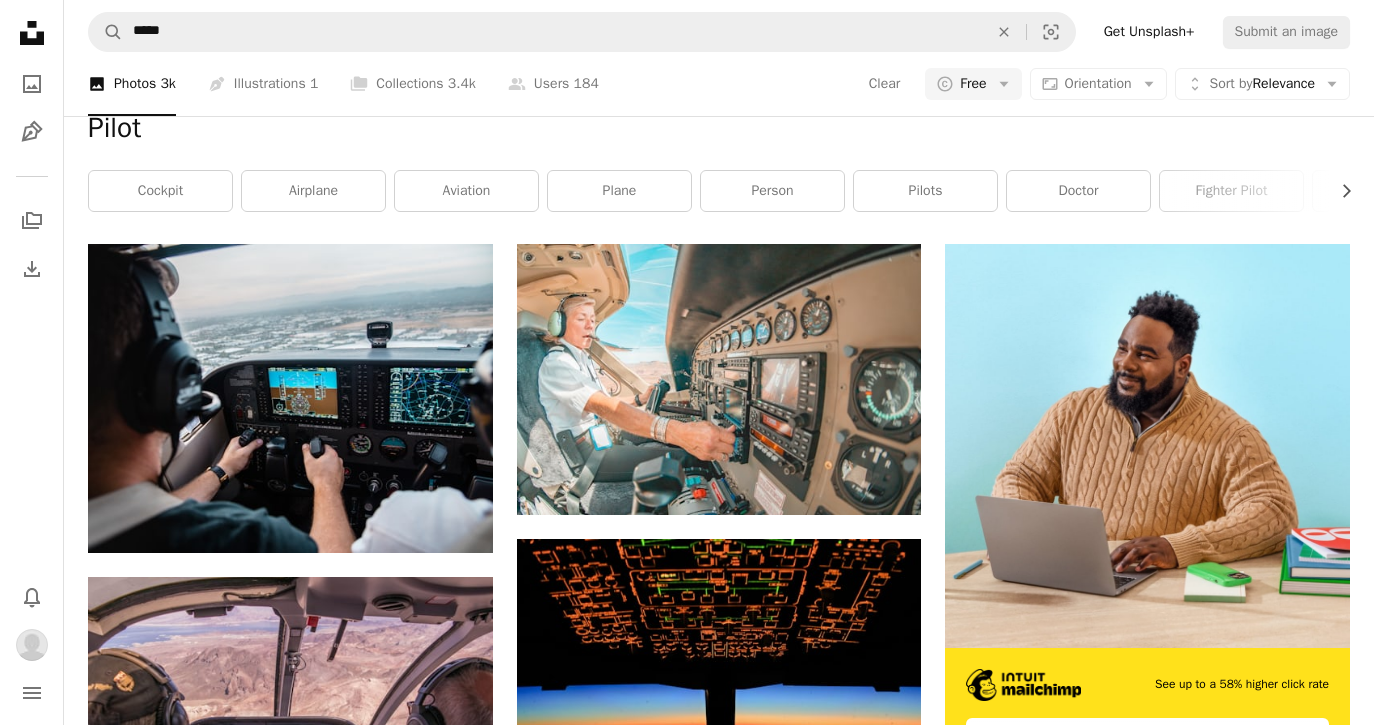 scroll, scrollTop: 304, scrollLeft: 0, axis: vertical 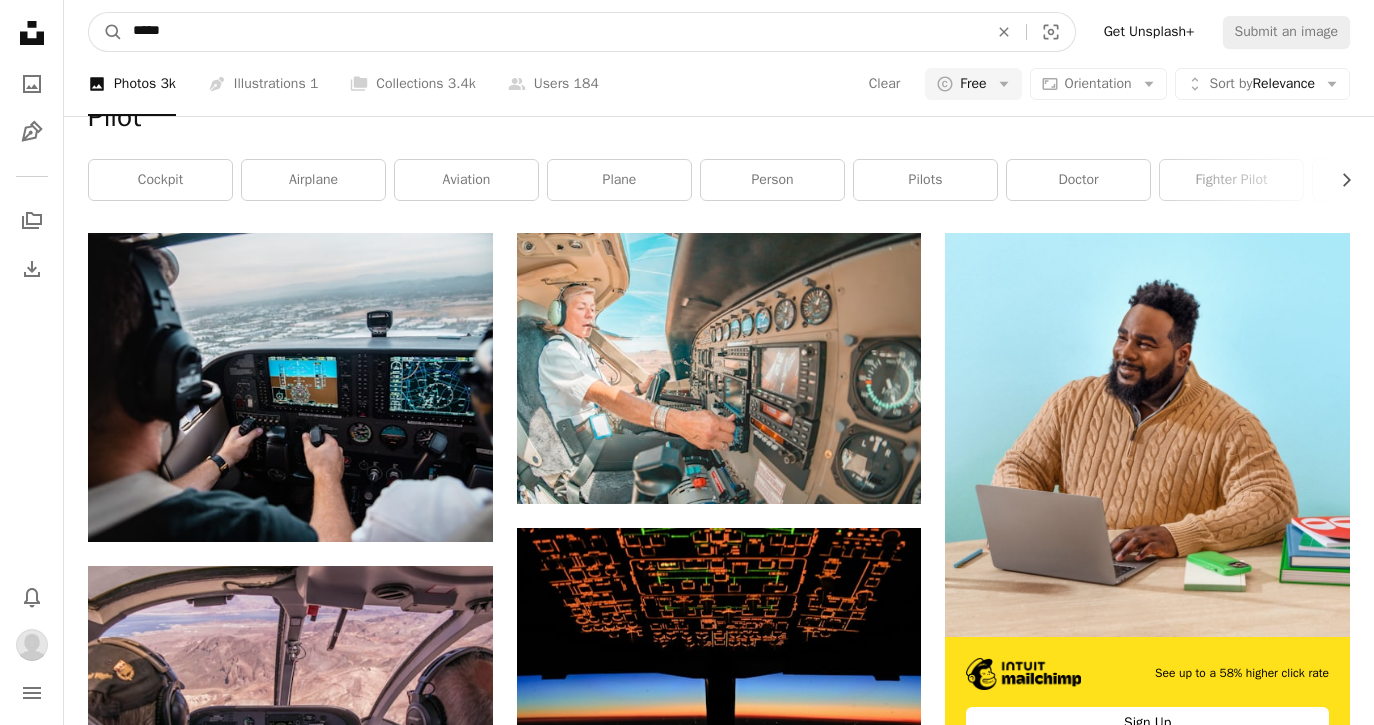 click on "*****" at bounding box center (552, 32) 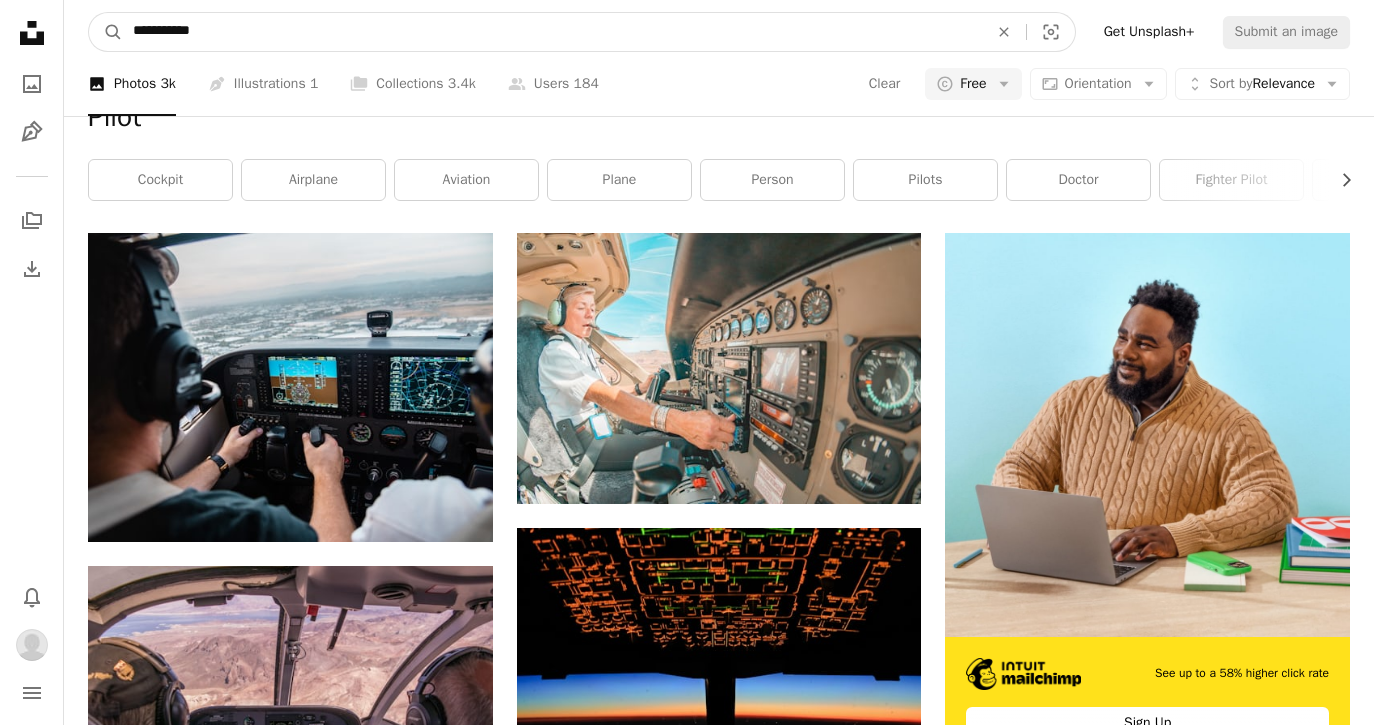 type on "**********" 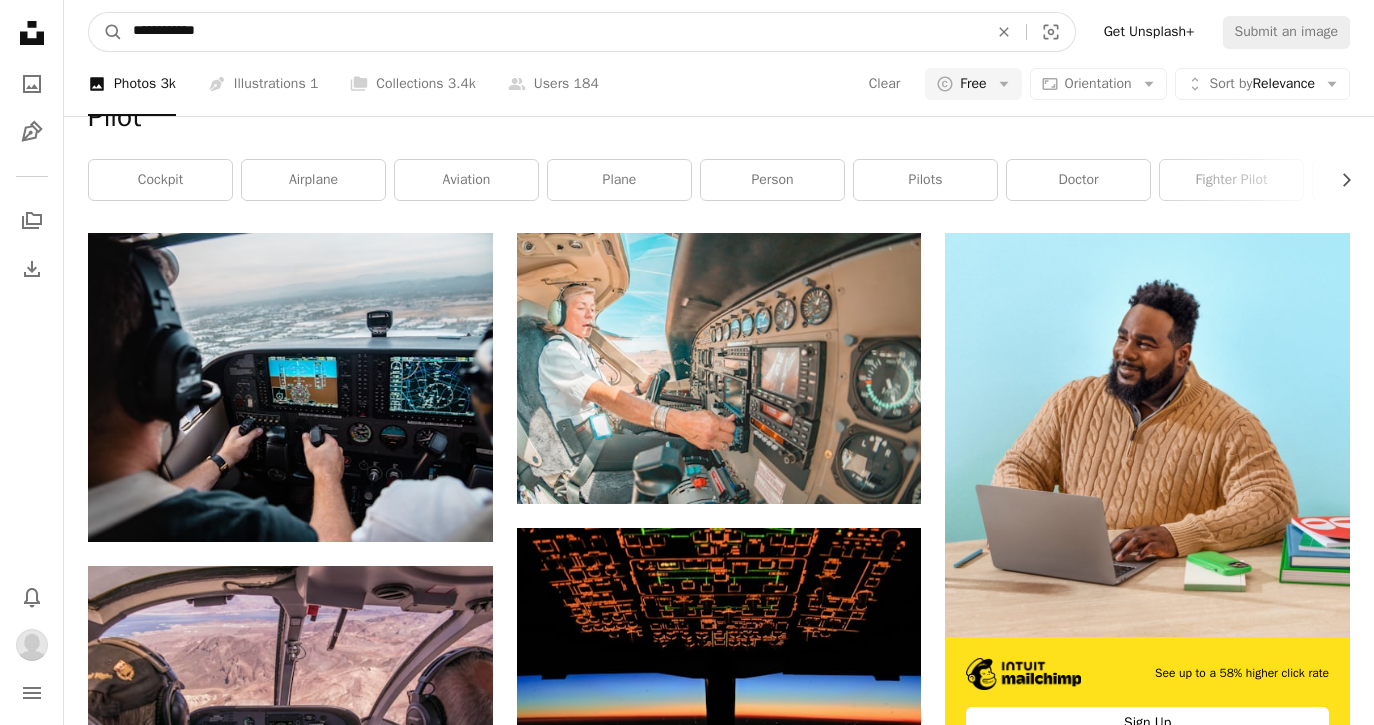 click on "A magnifying glass" at bounding box center [106, 32] 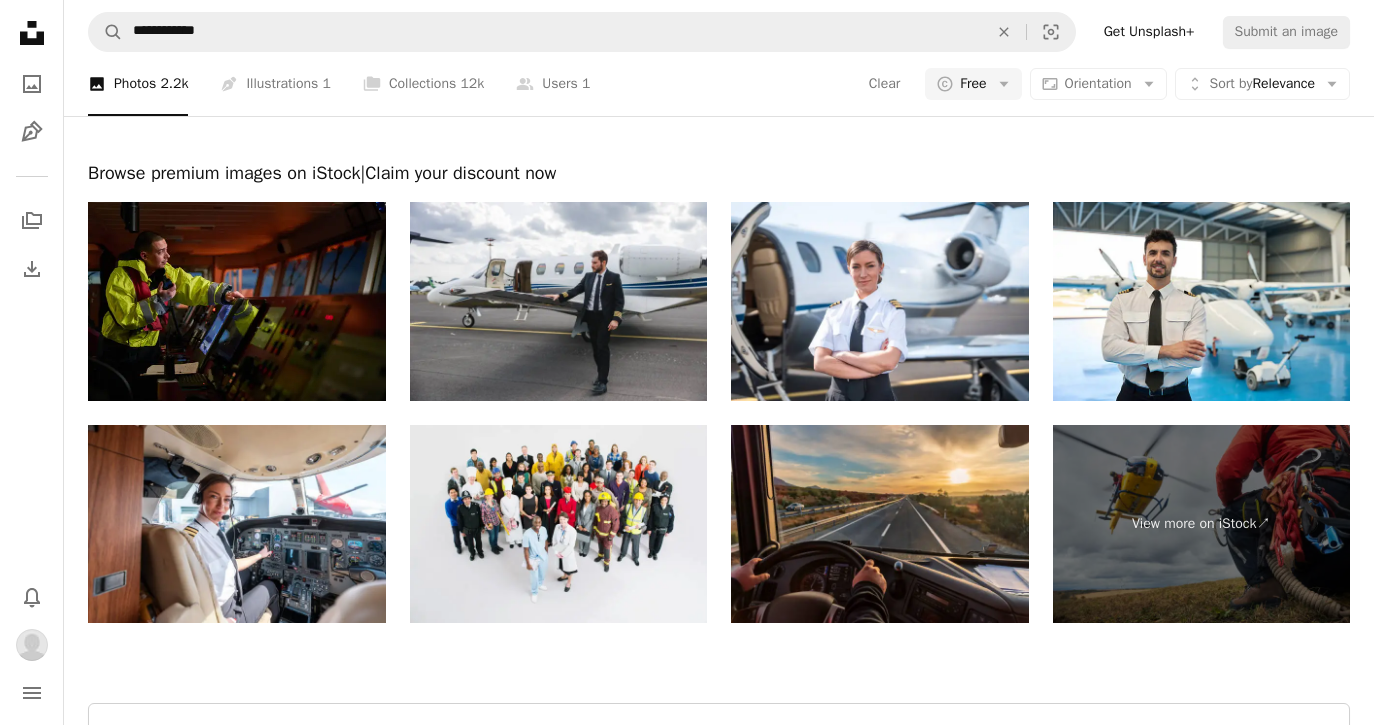 scroll, scrollTop: 3520, scrollLeft: 0, axis: vertical 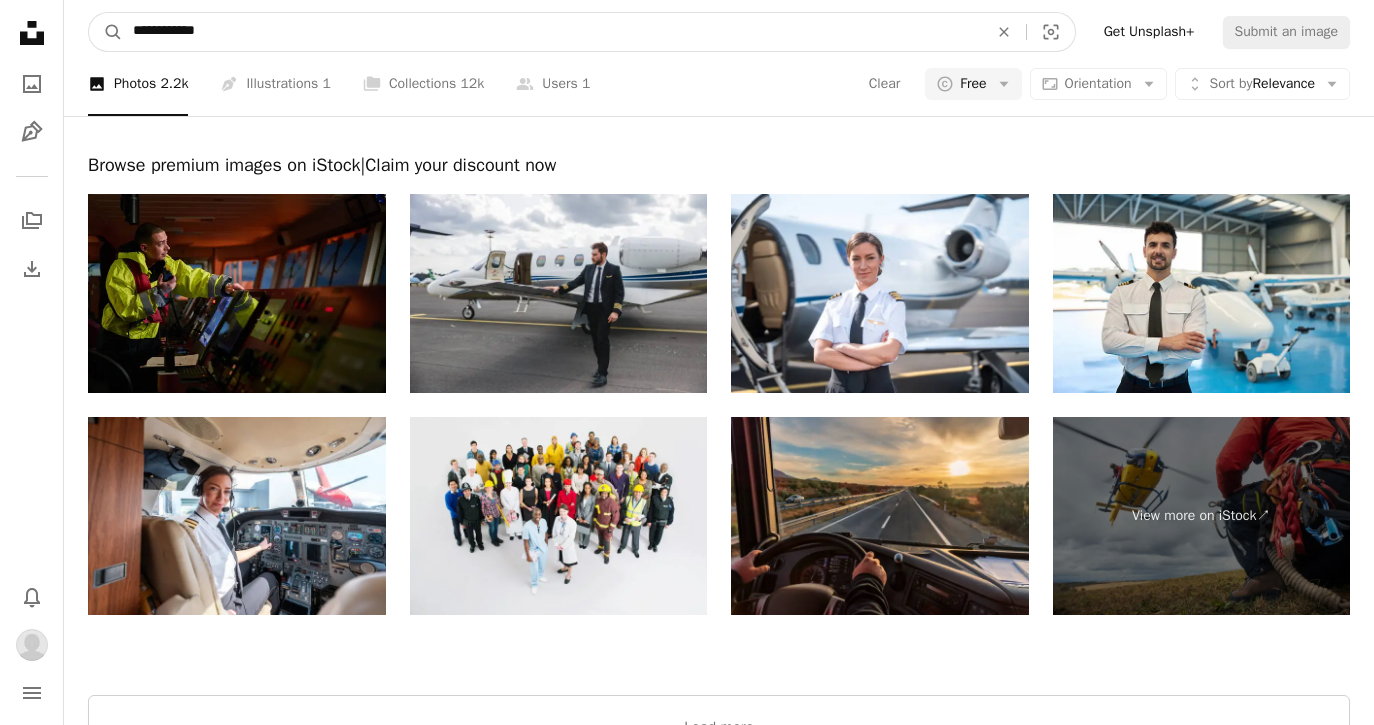 click on "**********" at bounding box center (552, 32) 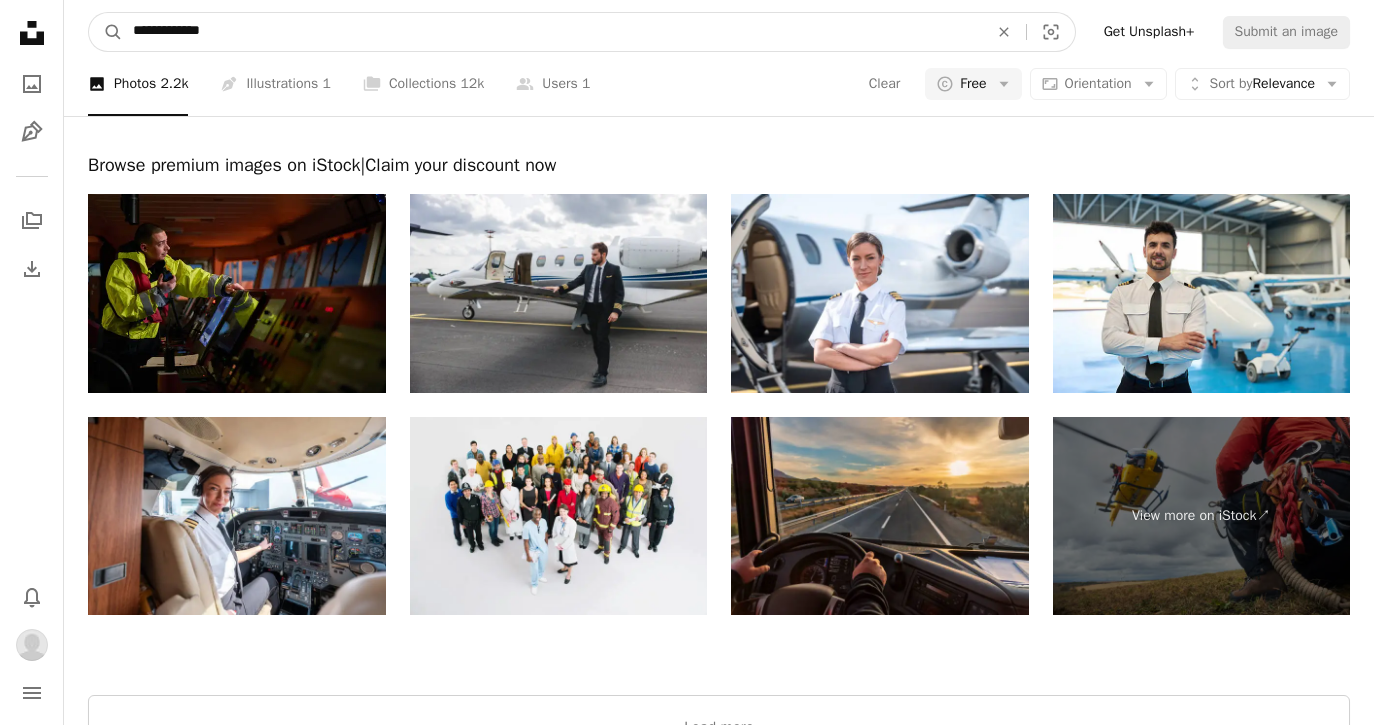 type on "**********" 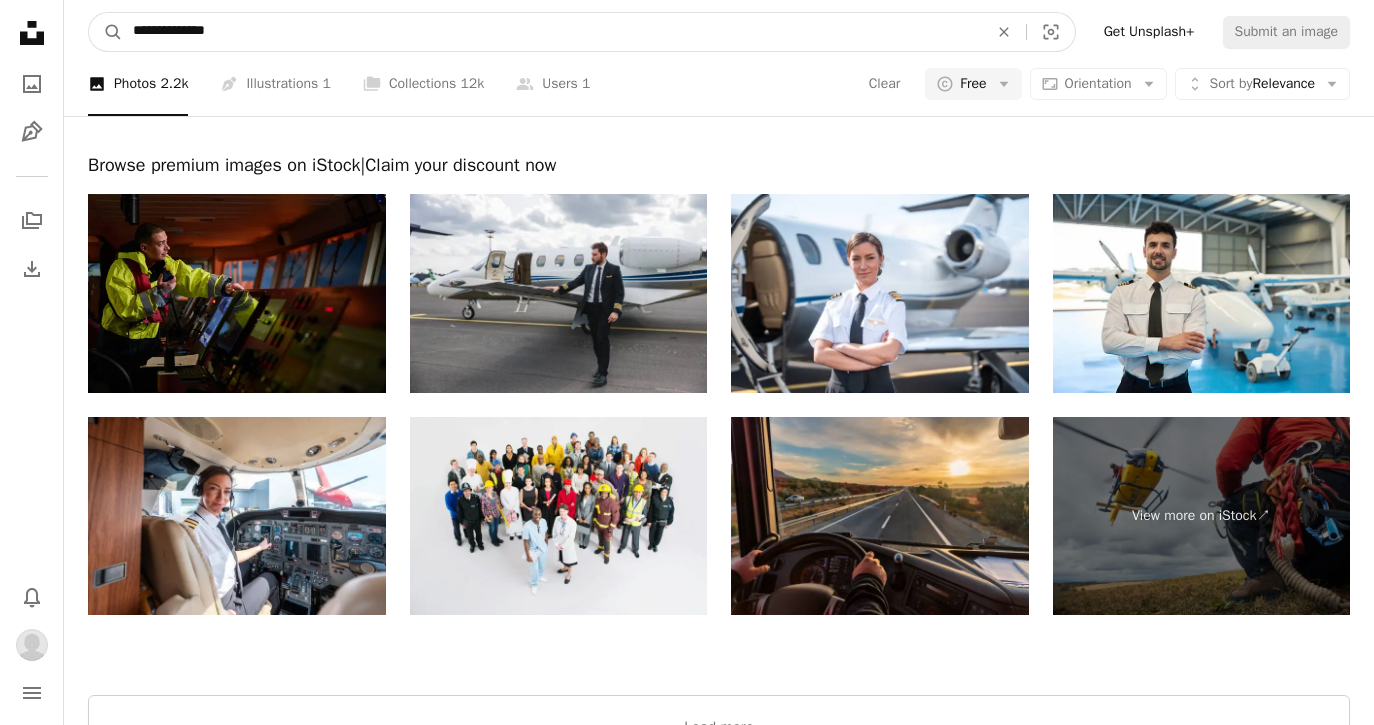 click on "A magnifying glass" at bounding box center [106, 32] 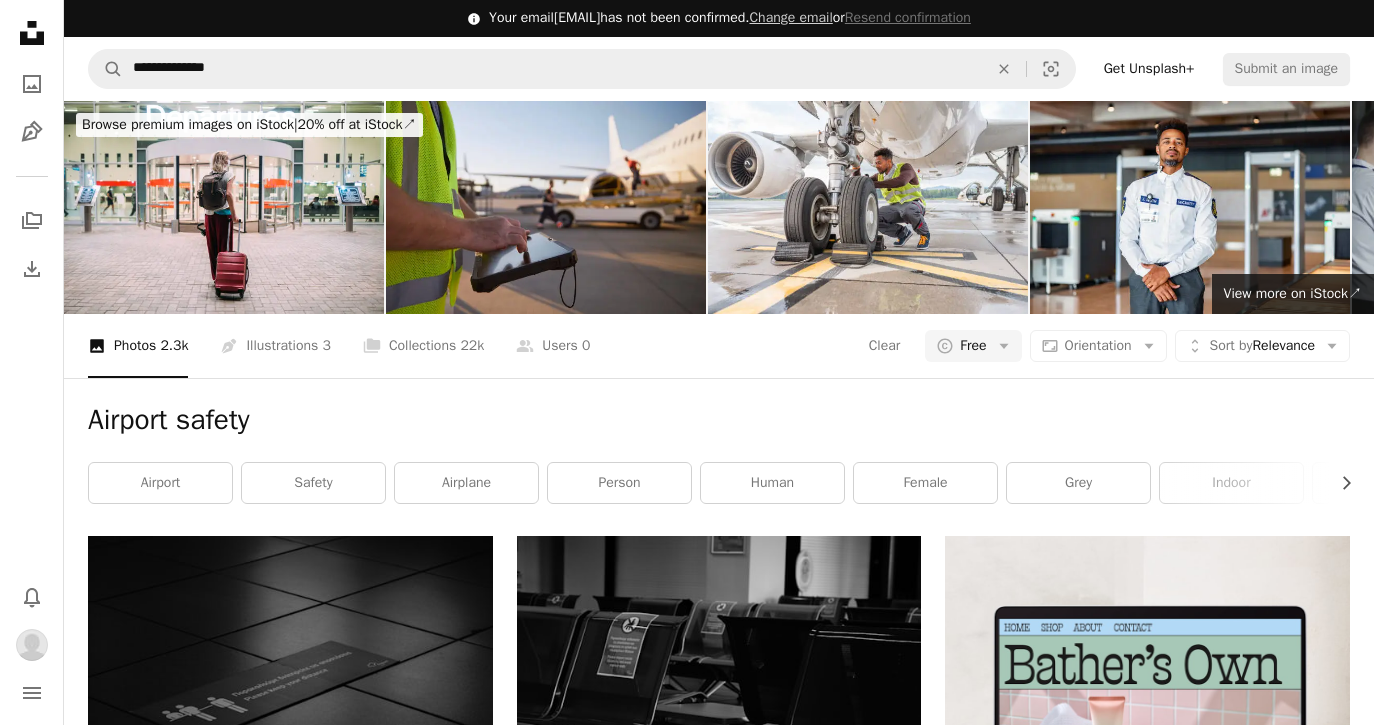 scroll, scrollTop: 0, scrollLeft: 0, axis: both 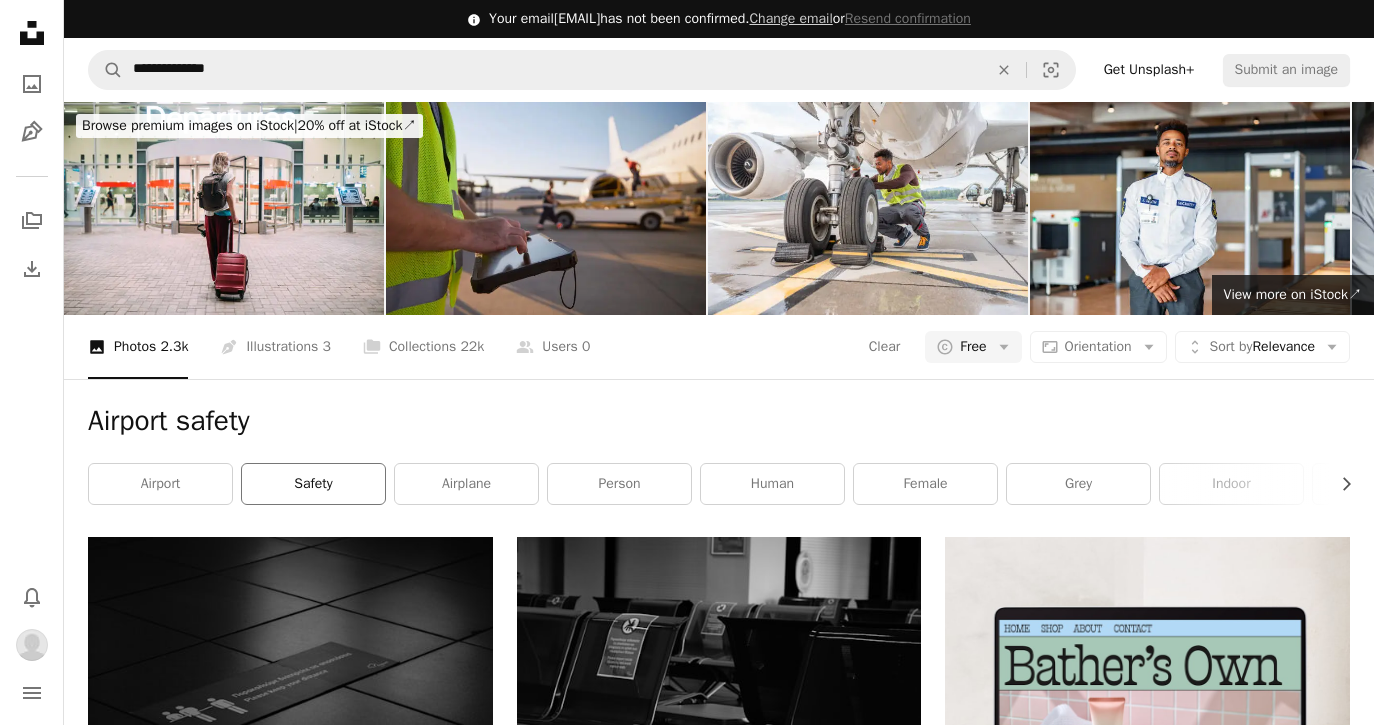 click on "safety" at bounding box center (313, 484) 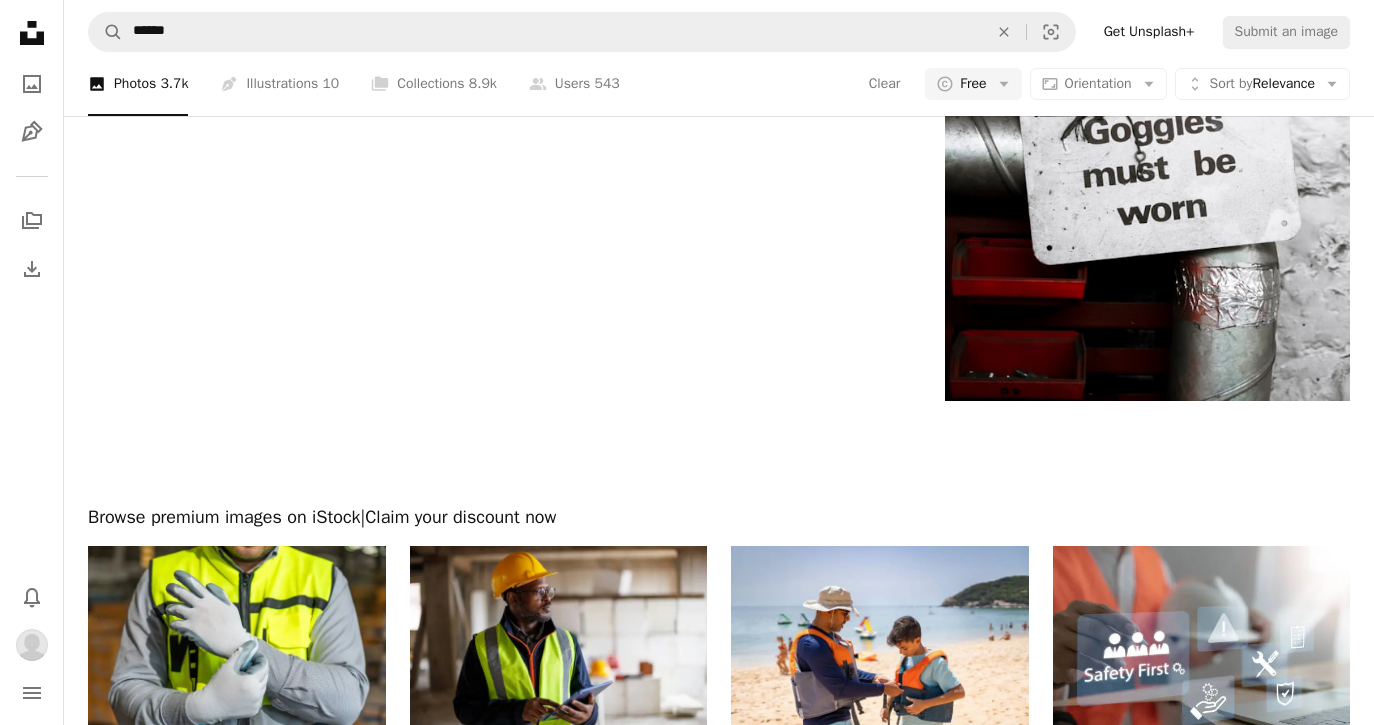 scroll, scrollTop: 2912, scrollLeft: 0, axis: vertical 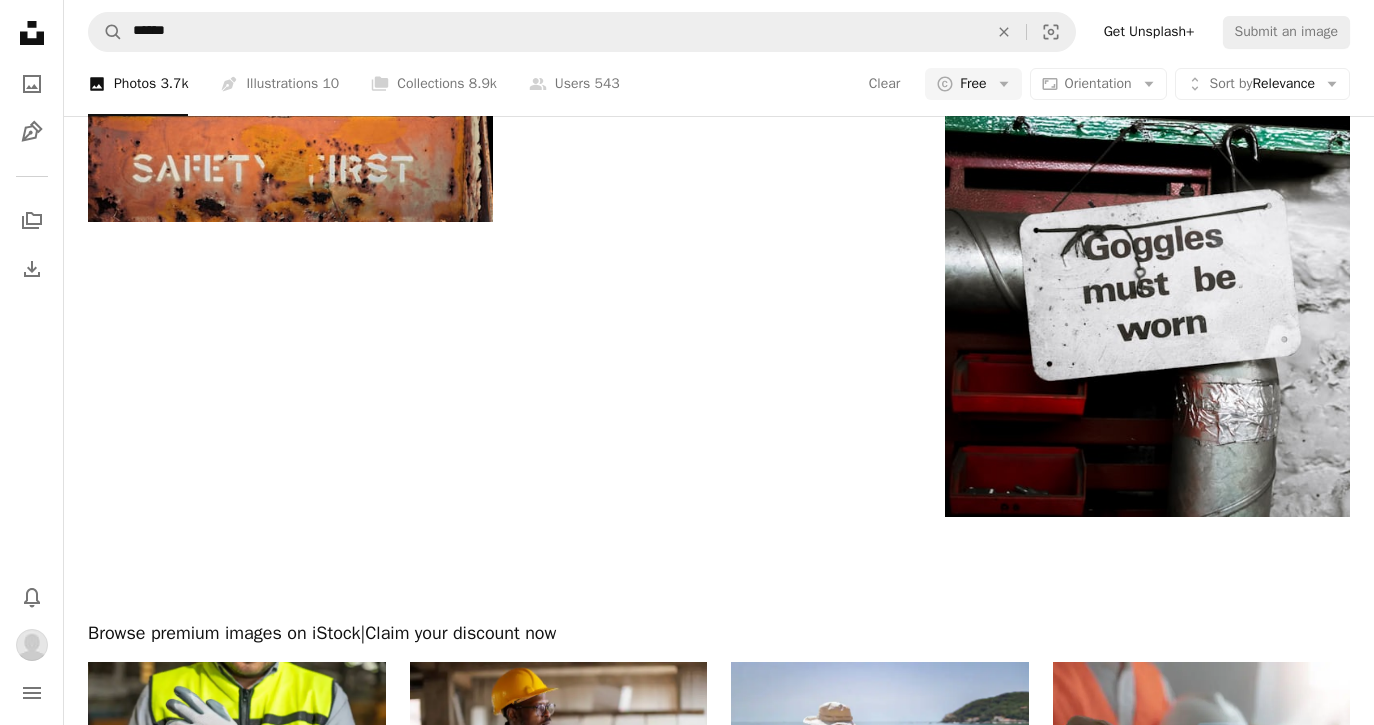 click on "[FIRST] [LAST] Available for hire A checkmark inside of a circle Arrow pointing down A heart A plus sign [FIRST] [LAST] Arrow pointing down A heart A plus sign [FIRST] [LAST] Available for hire A checkmark inside of a circle Arrow pointing down A heart A plus sign [FIRST] [LAST] Available for hire A checkmark inside of a circle Arrow pointing down A heart A plus sign [FIRST] [LAST] Arrow pointing down A heart A plus sign [FIRST] [LAST] Arrow pointing down A heart A plus sign [FIRST] [LAST] Available for hire A checkmark inside of a circle Arrow pointing down A heart A plus sign [FIRST] [LAST] Available for hire A checkmark inside of a circle Arrow pointing down A heart A plus sign [FIRST] [LAST] Available for hire A checkmark inside of a circle Arrow pointing down A heart A plus sign [FIRST] Available for hire A checkmark inside of a circle Arrow pointing down A heart A plus sign [FIRST] [LAST] Arrow pointing down A heart A plus sign [FIRST] [LAST] Arrow pointing down A heart A plus sign [FIRST] [LAST]" at bounding box center [719, -929] 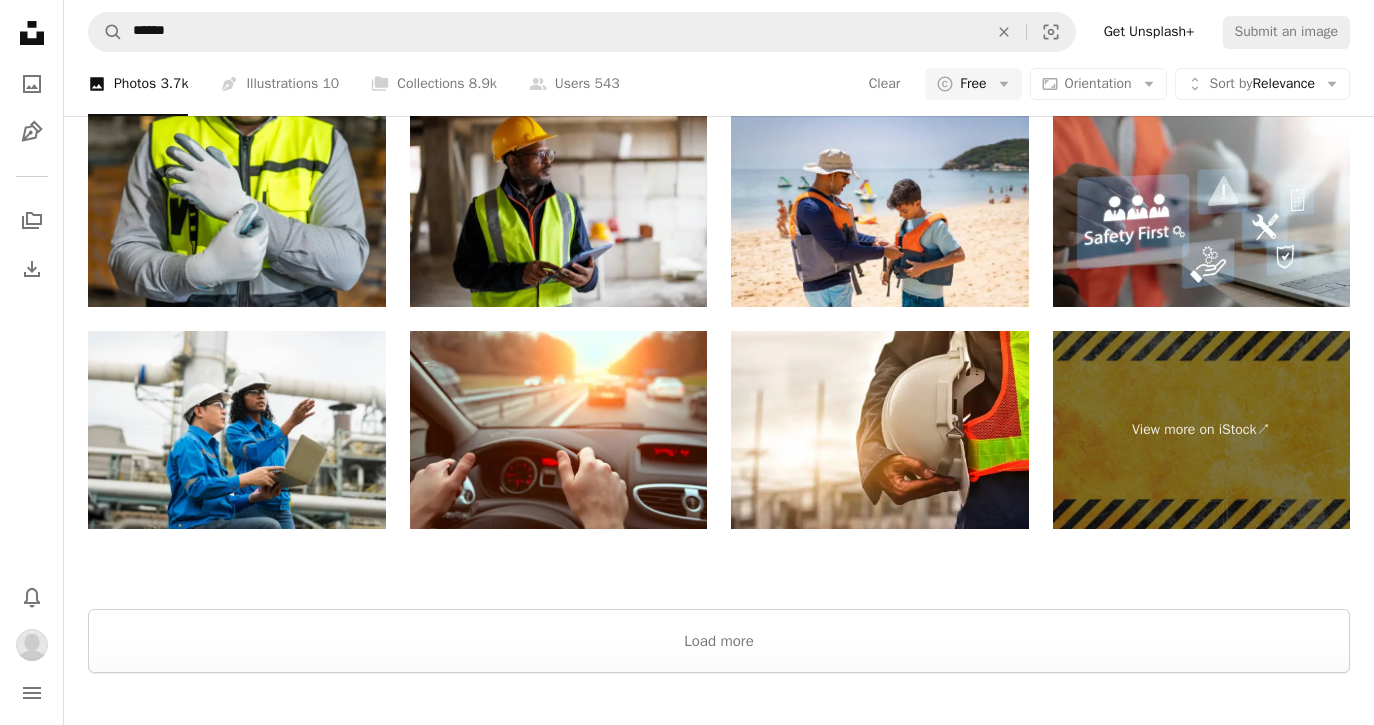 scroll, scrollTop: 3643, scrollLeft: 0, axis: vertical 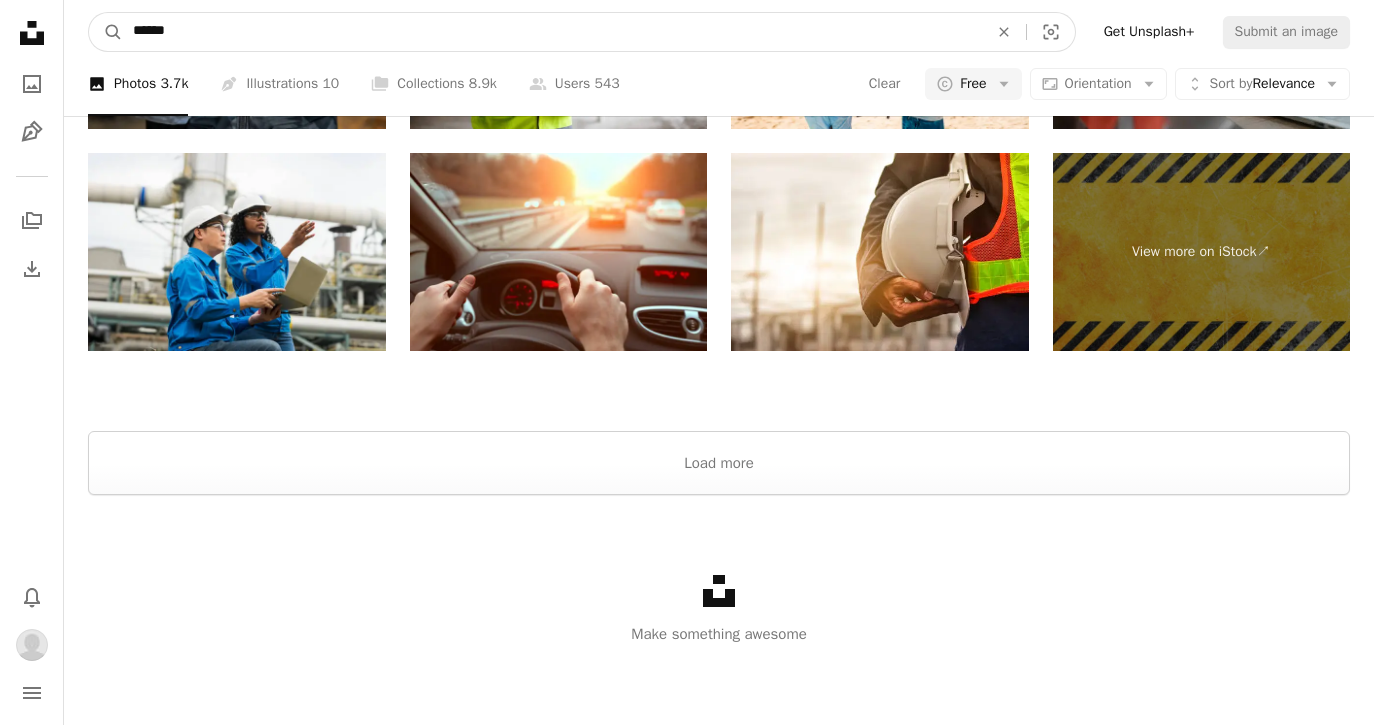 click on "******" at bounding box center (552, 32) 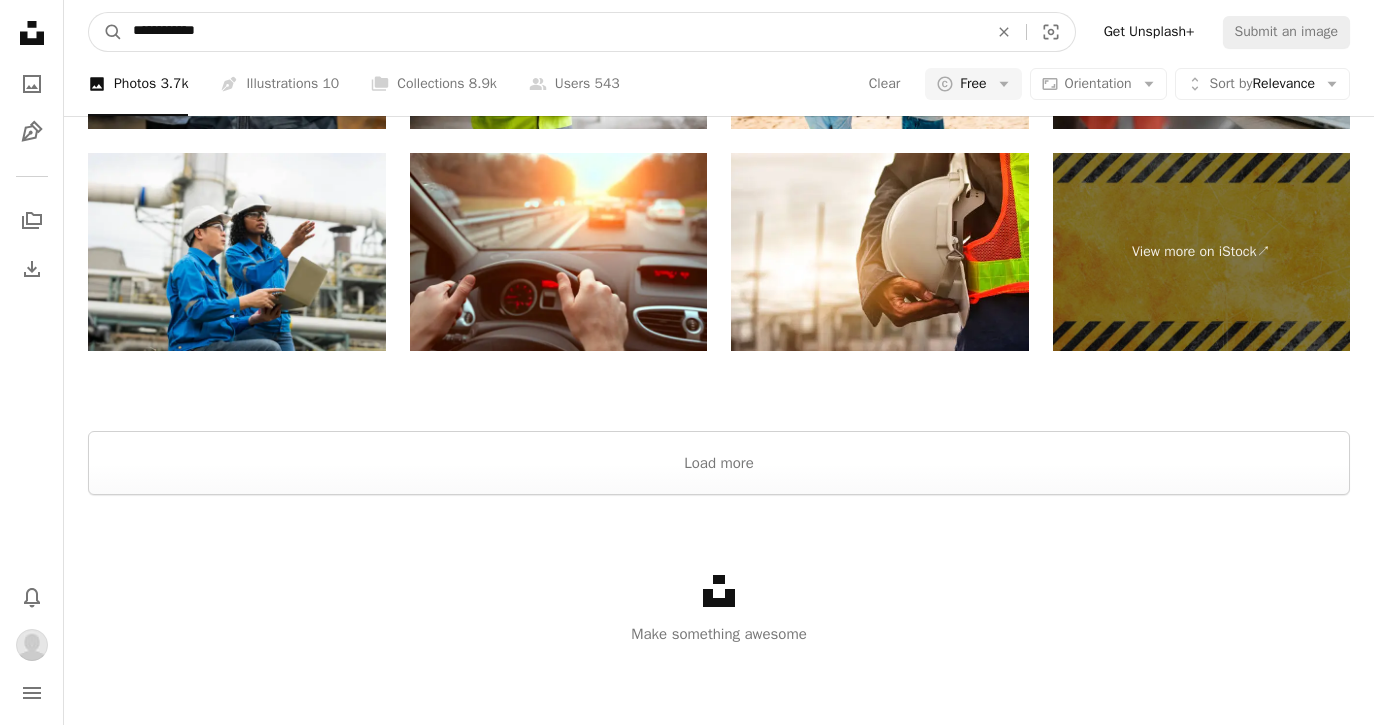type on "**********" 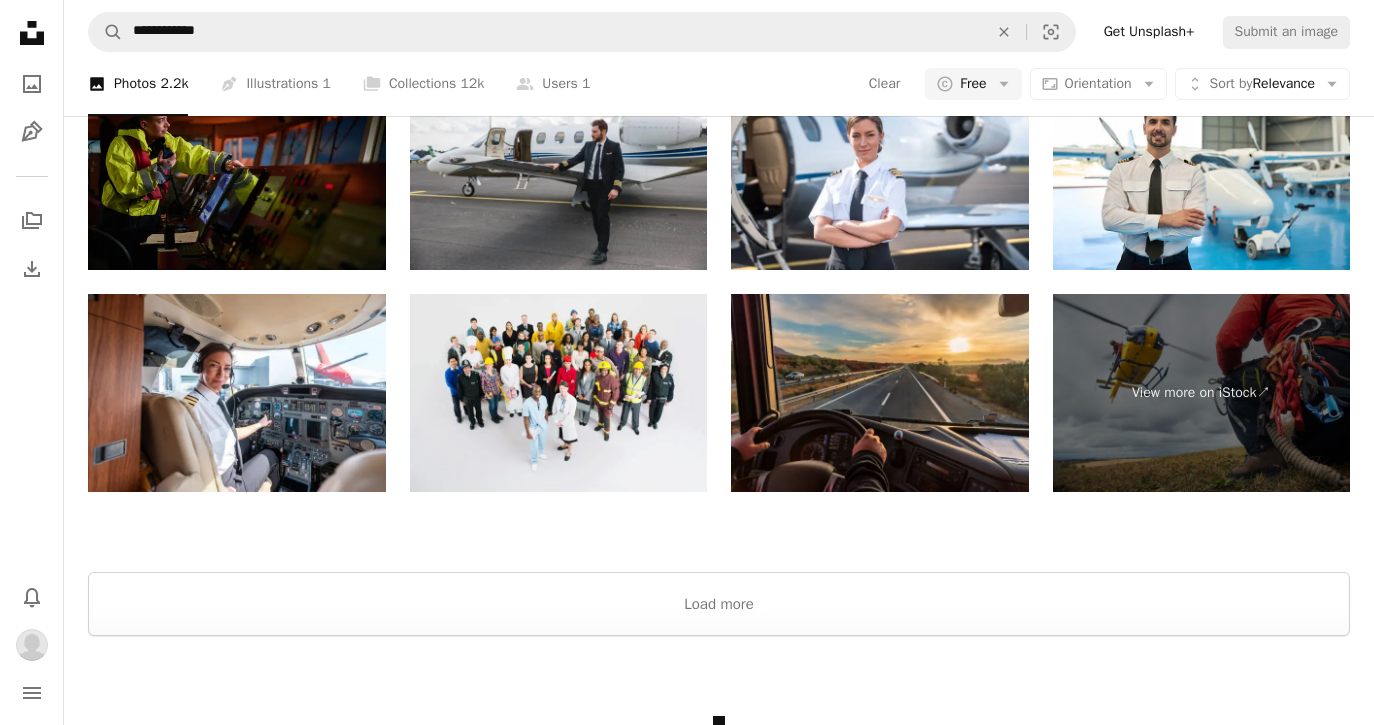 scroll, scrollTop: 0, scrollLeft: 0, axis: both 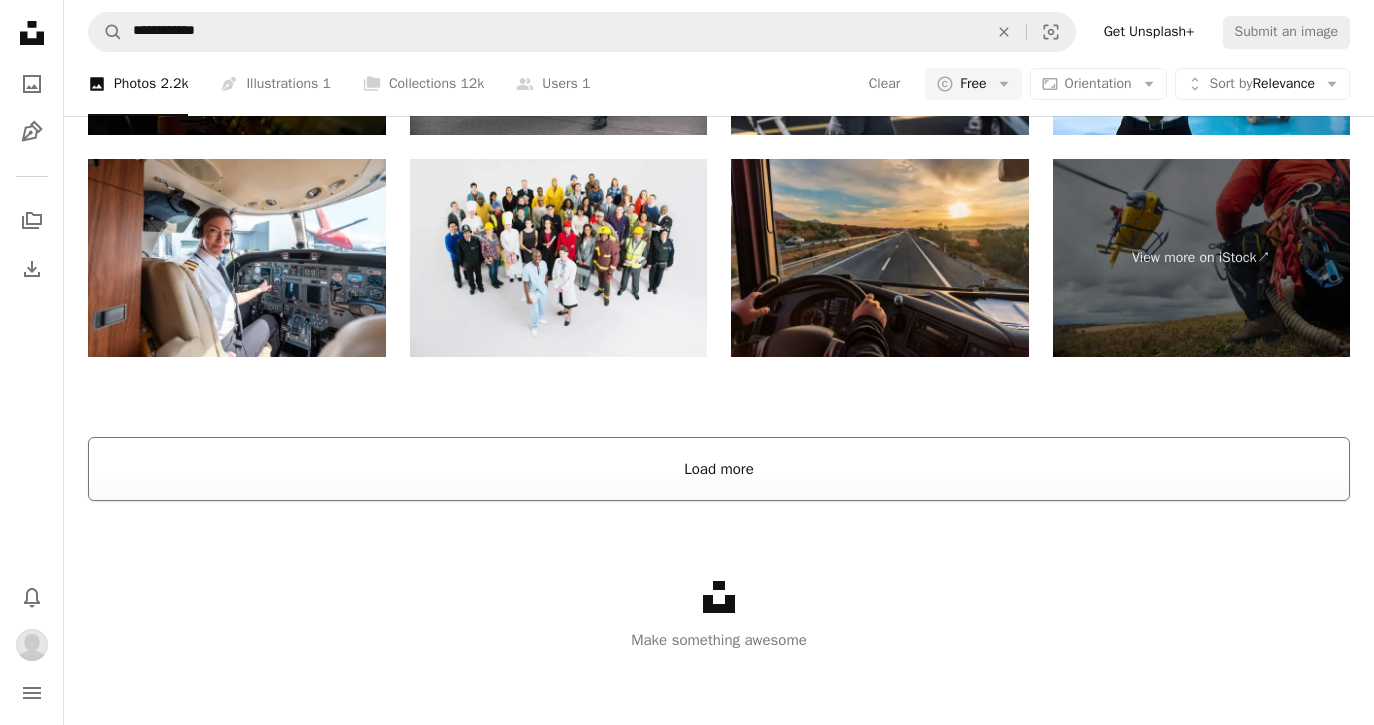 click on "Load more" at bounding box center [719, 469] 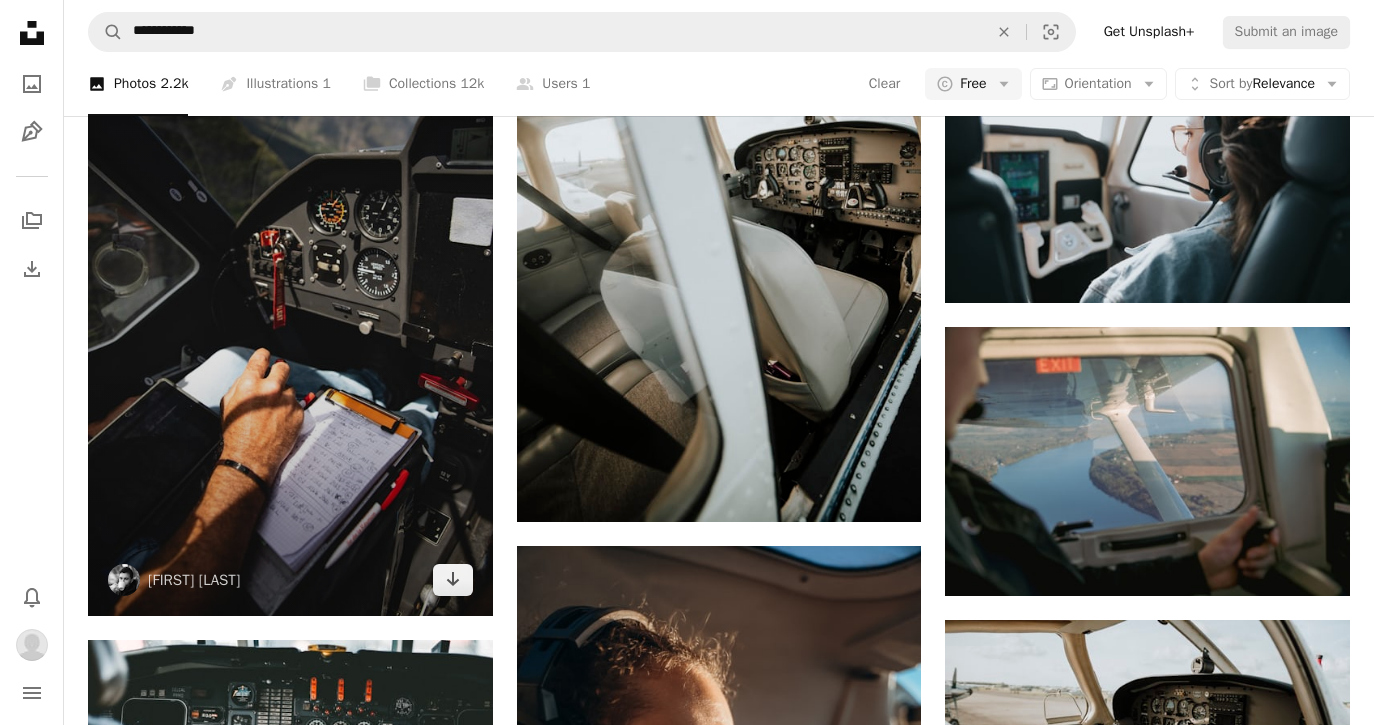 scroll, scrollTop: 3265, scrollLeft: 0, axis: vertical 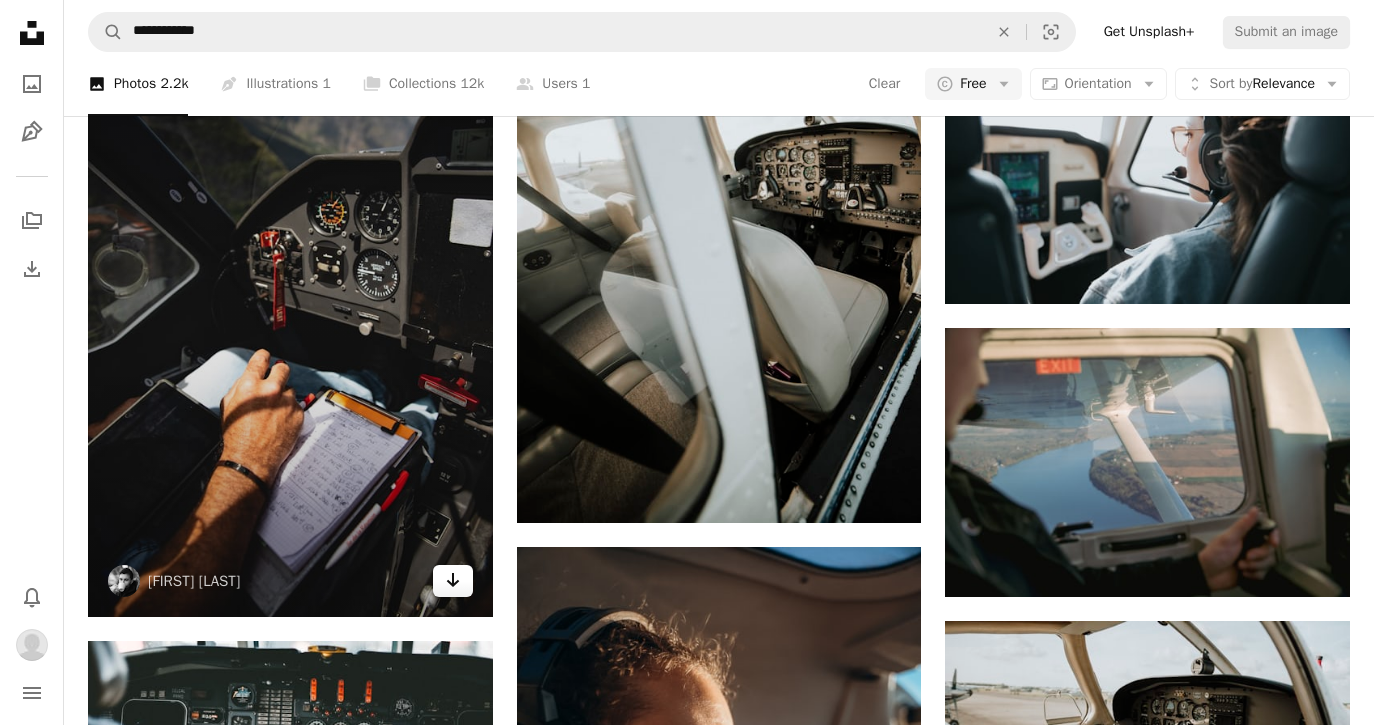 click on "Arrow pointing down" 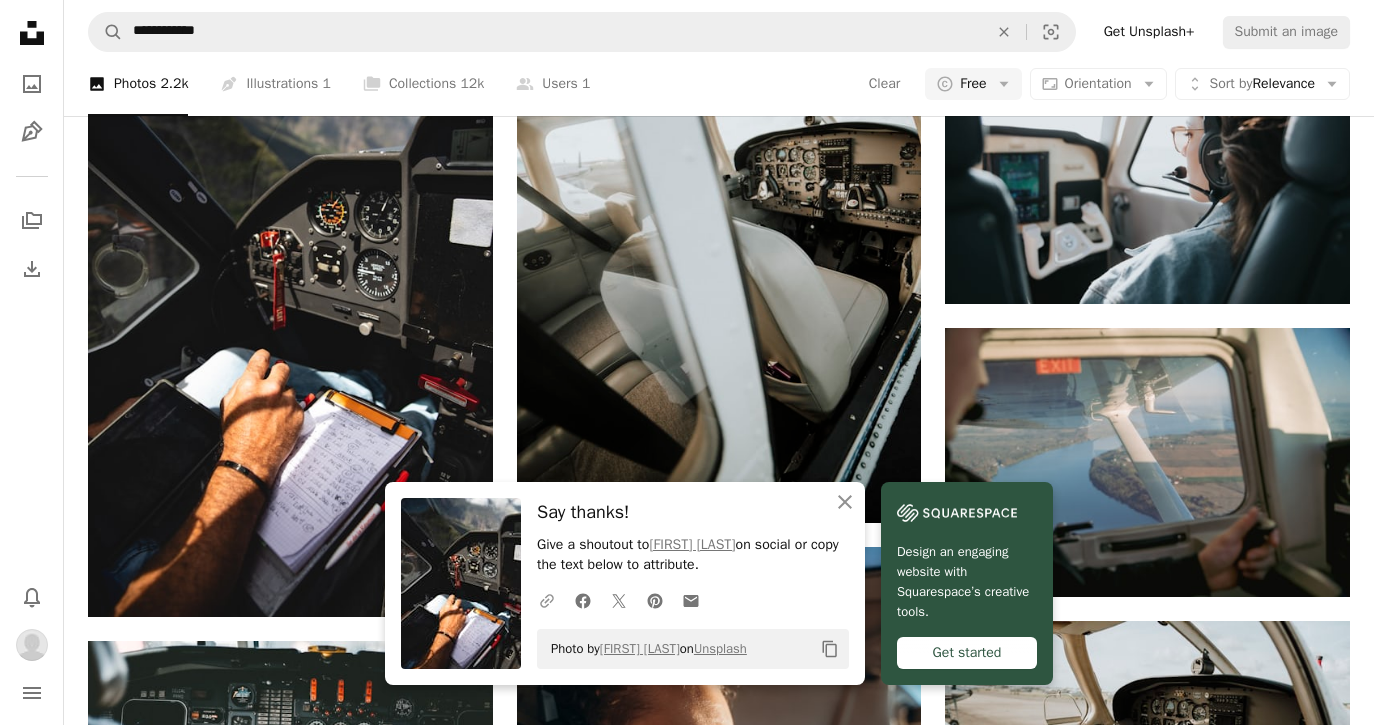 click 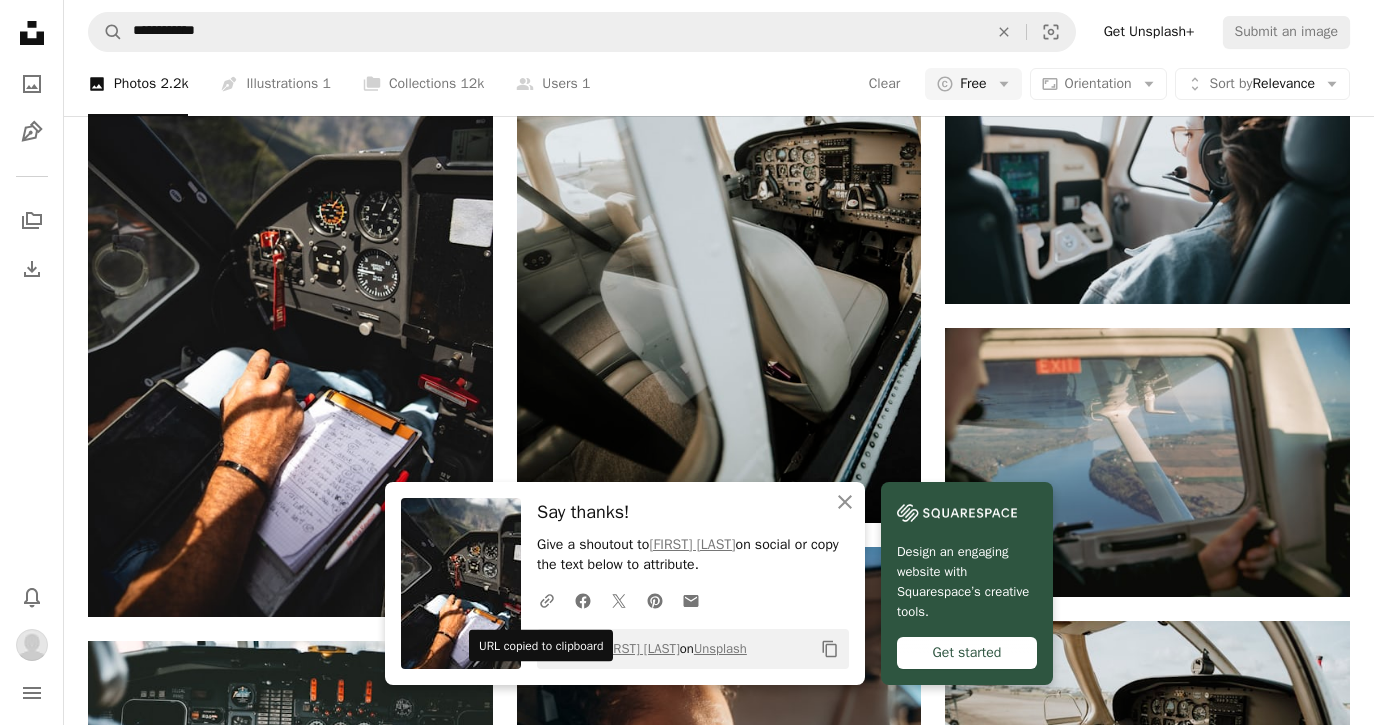 click on "Copy content" 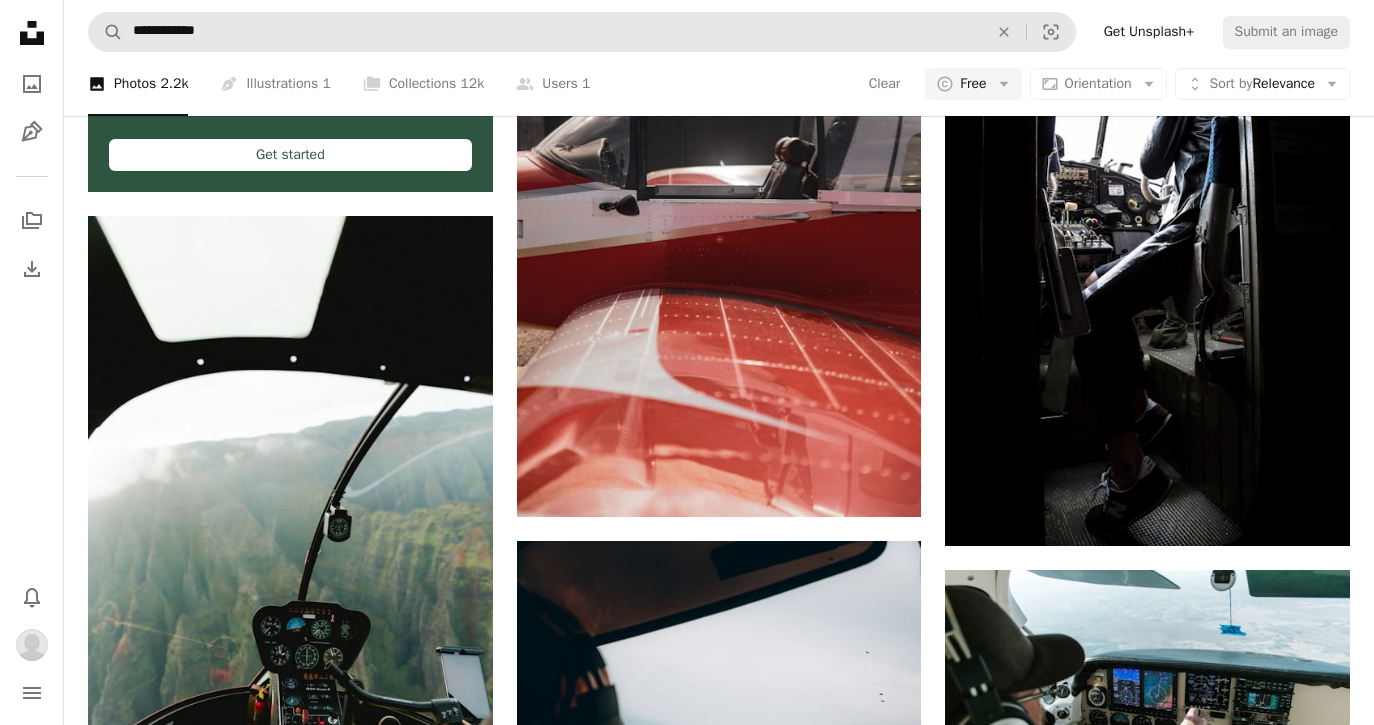 scroll, scrollTop: 4287, scrollLeft: 0, axis: vertical 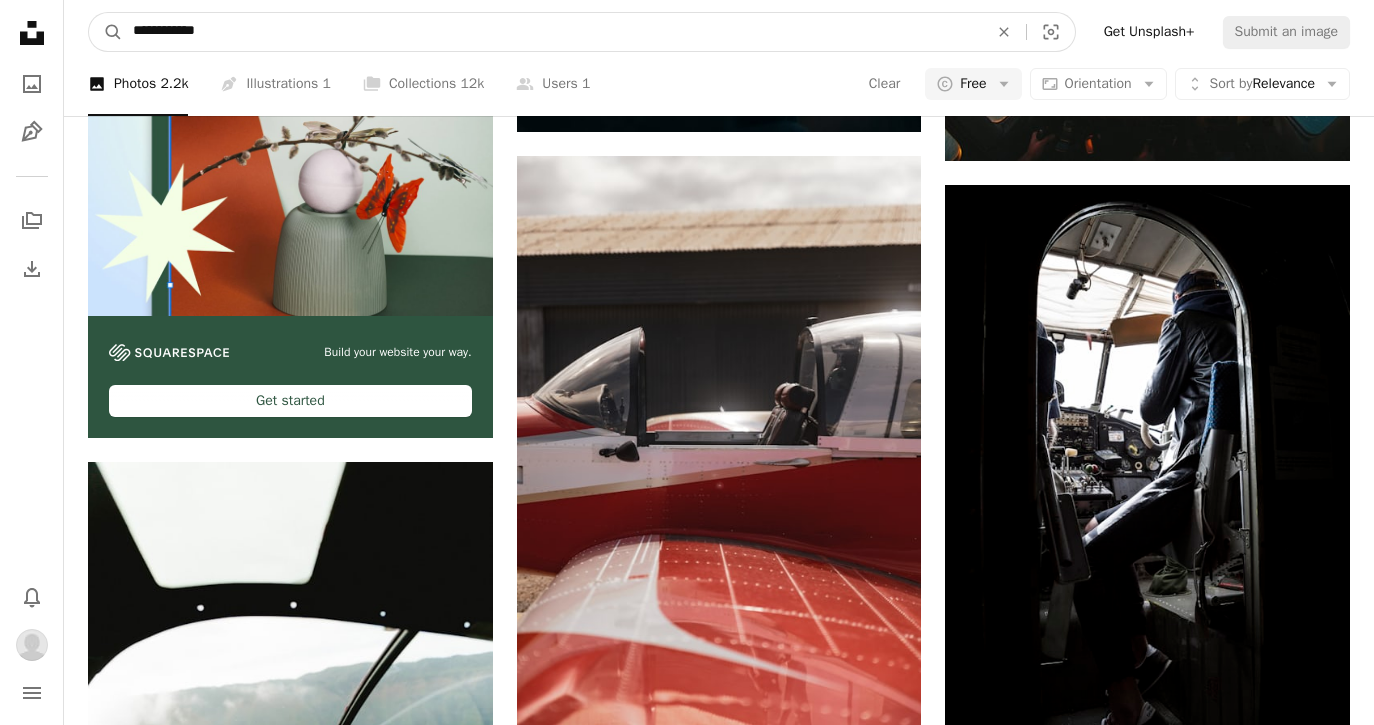 drag, startPoint x: 163, startPoint y: 32, endPoint x: 56, endPoint y: 26, distance: 107.16809 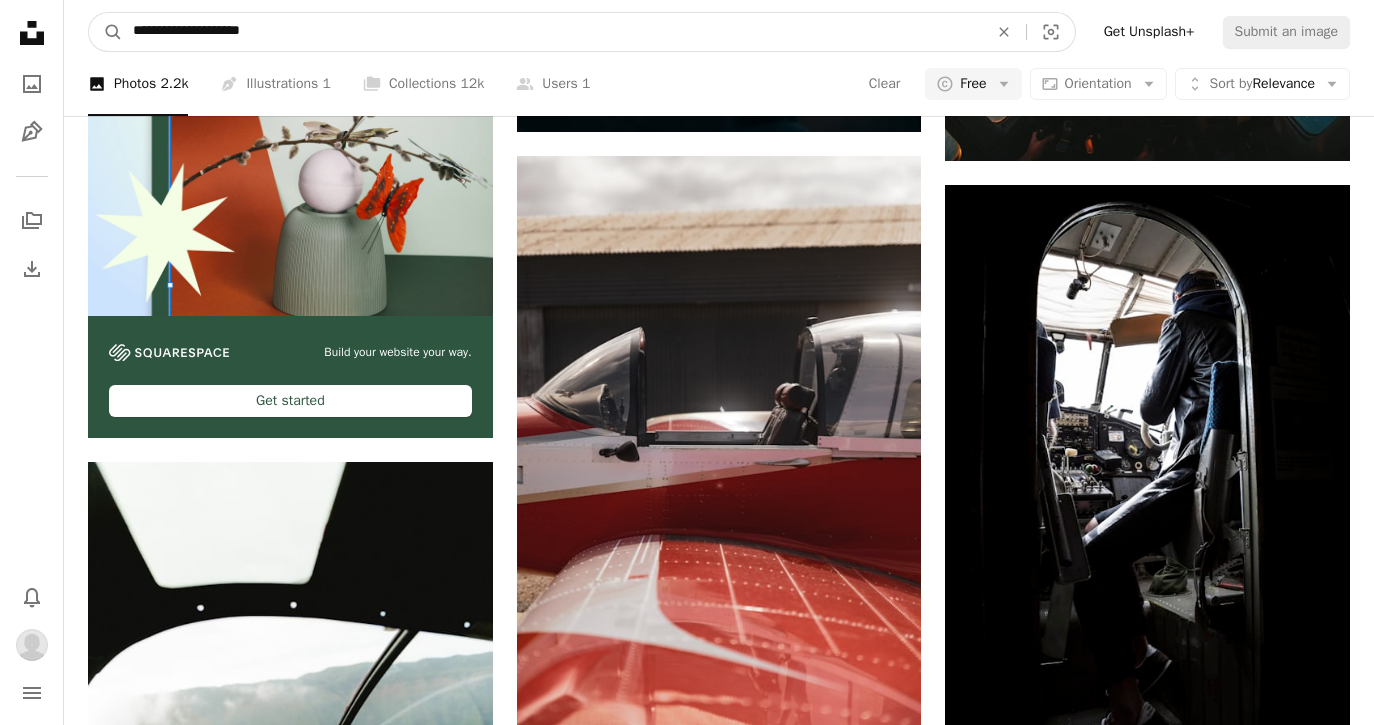 type on "**********" 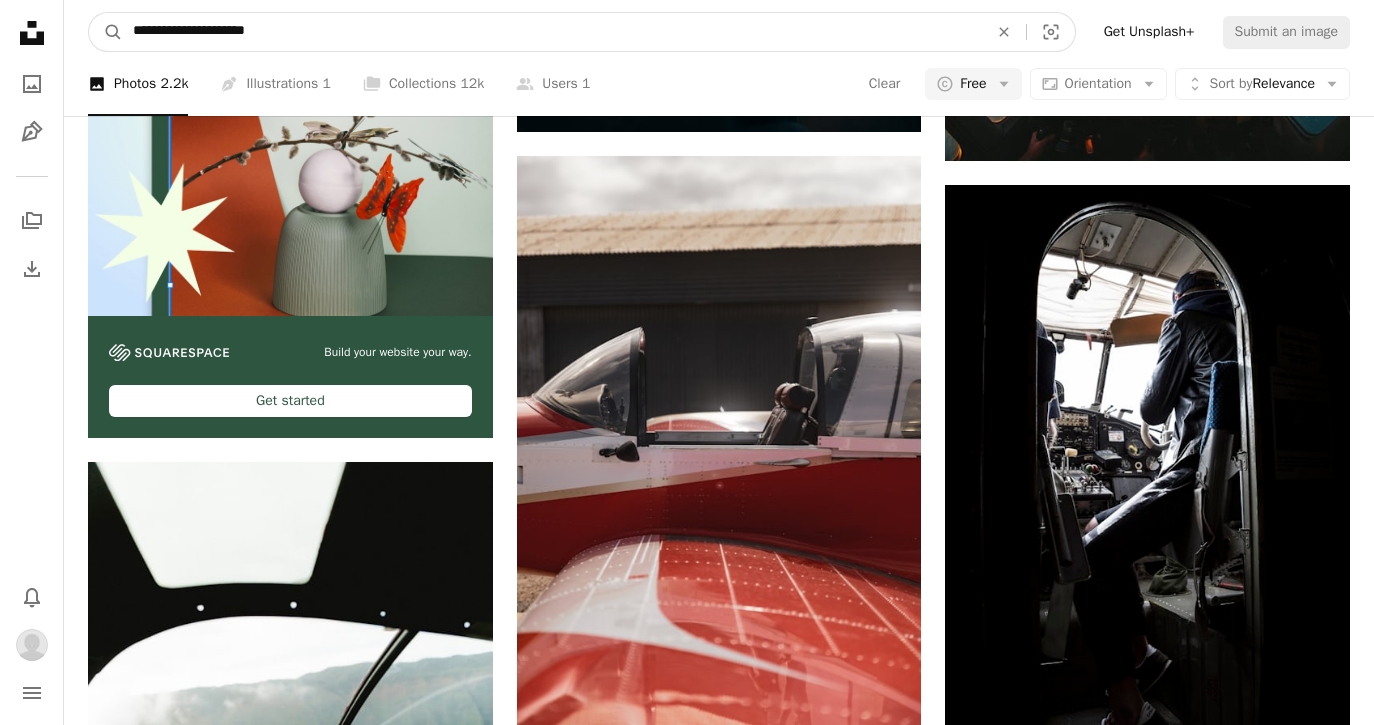 click on "A magnifying glass" at bounding box center [106, 32] 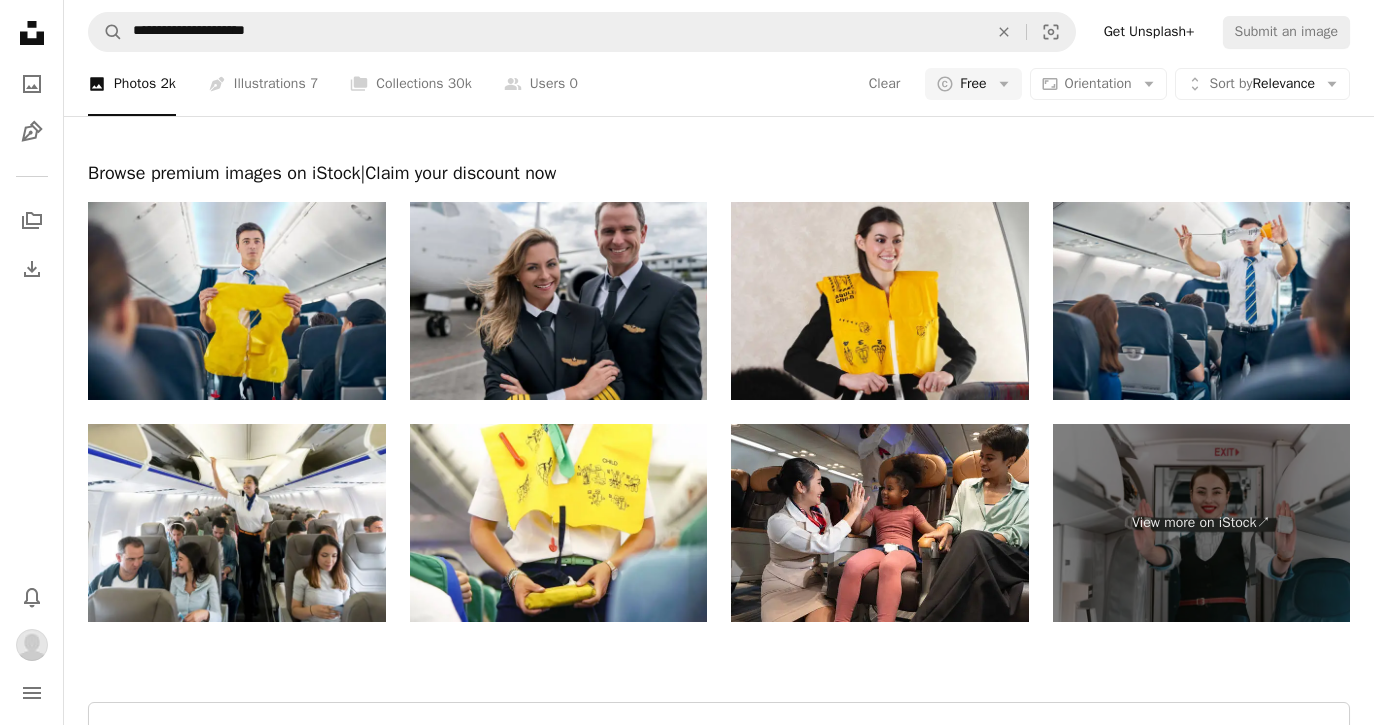 scroll, scrollTop: 4014, scrollLeft: 0, axis: vertical 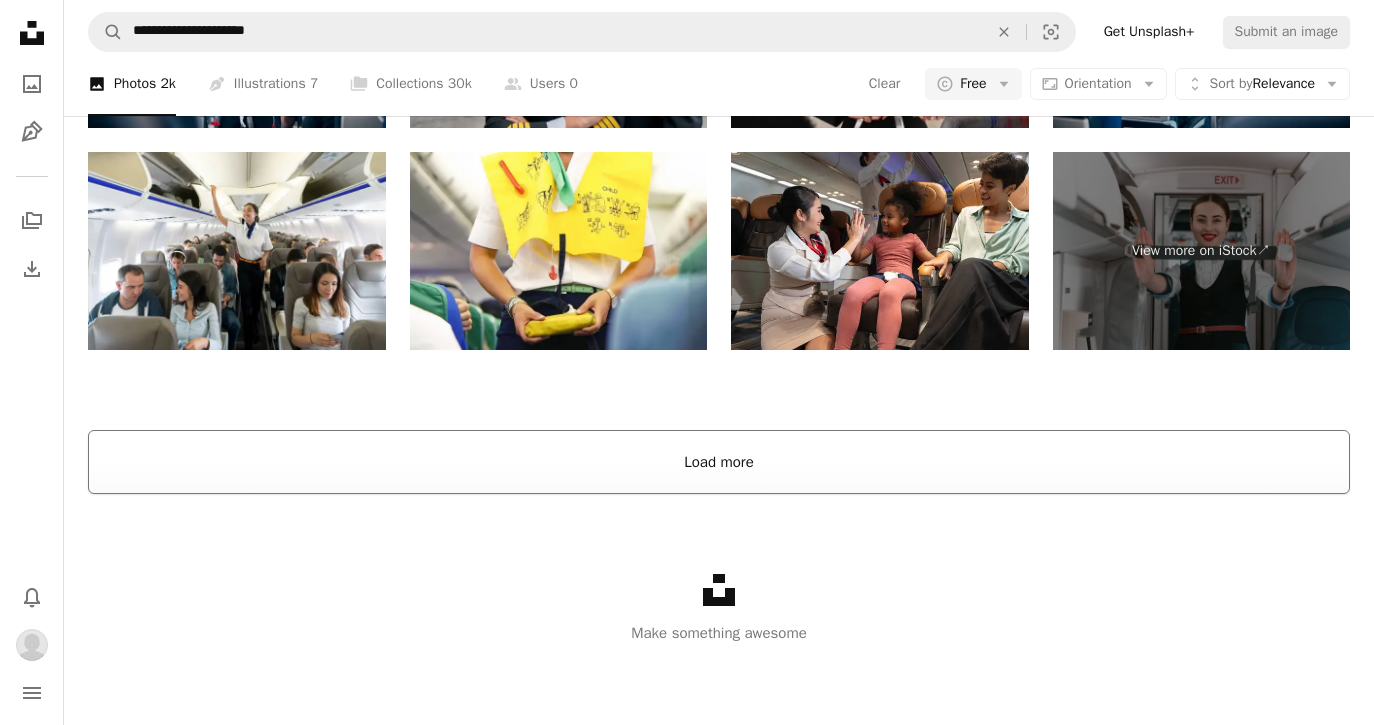 click on "Load more" at bounding box center [719, 462] 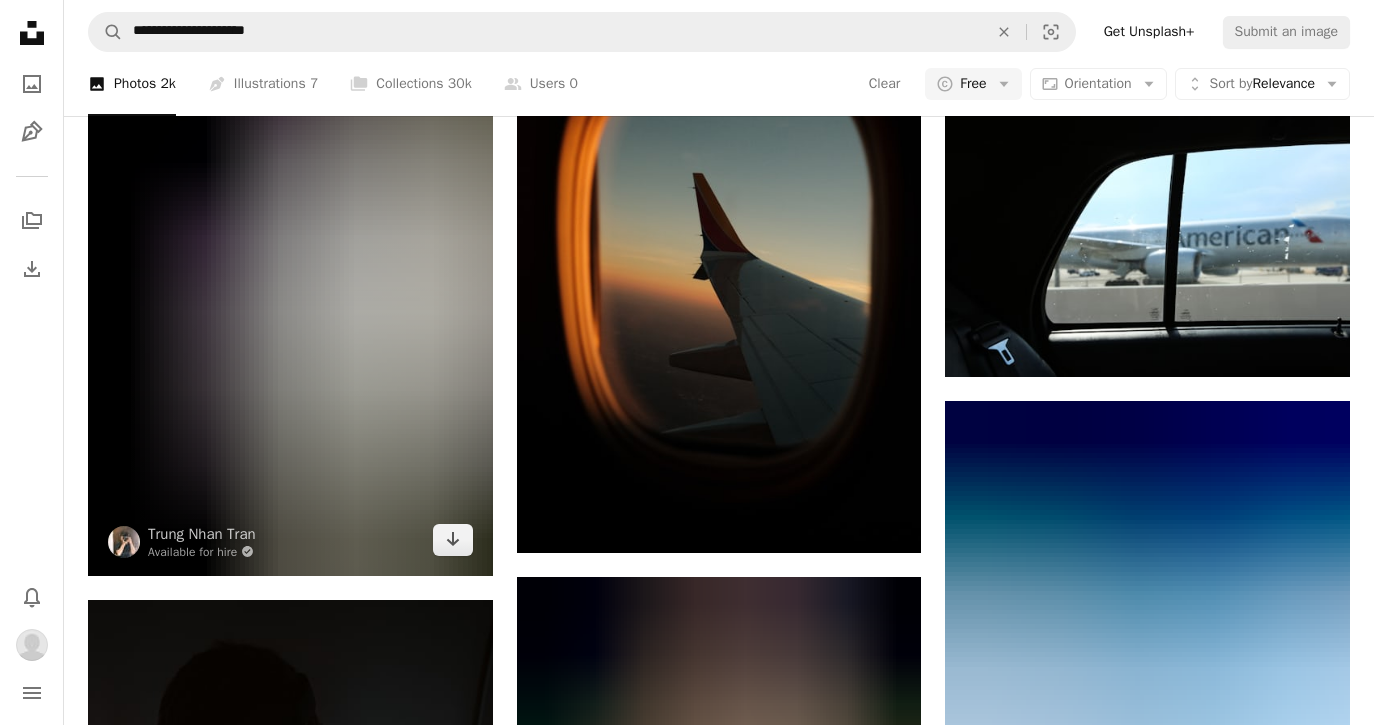 scroll, scrollTop: 11144, scrollLeft: 0, axis: vertical 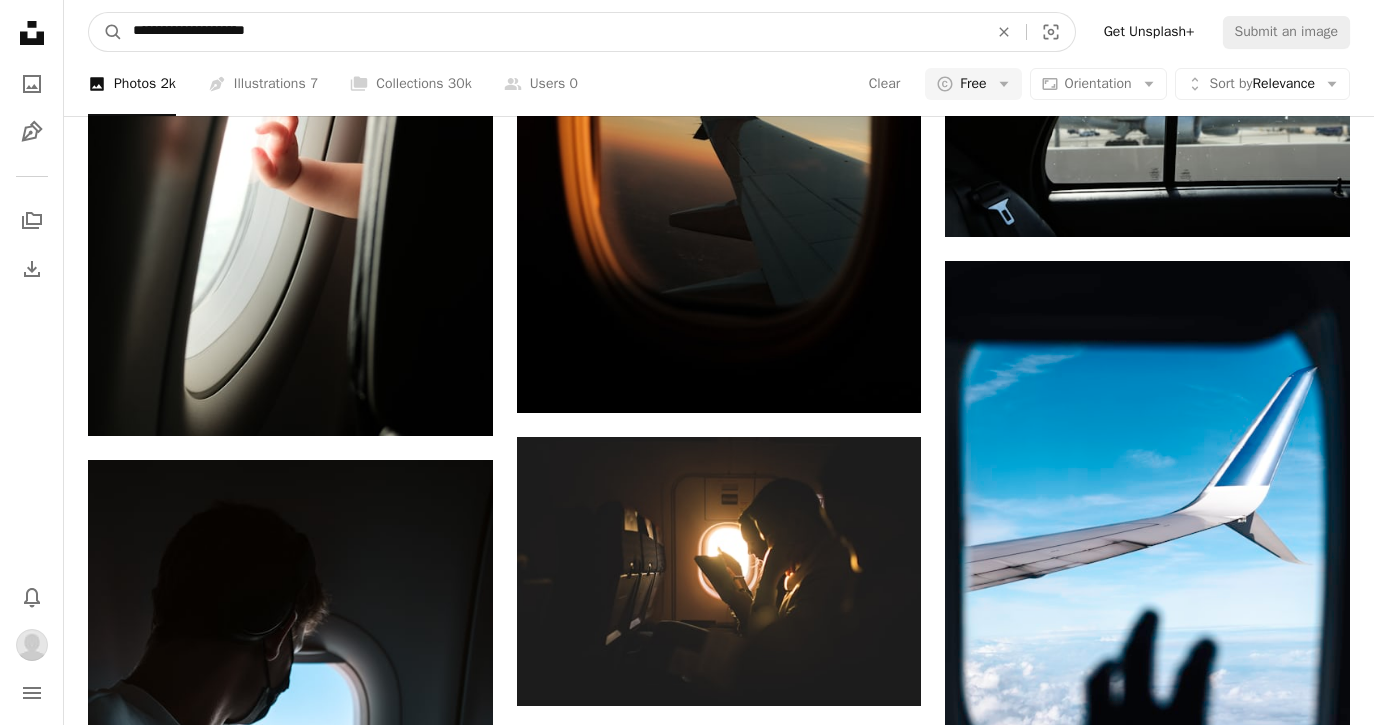 click on "**********" at bounding box center (552, 32) 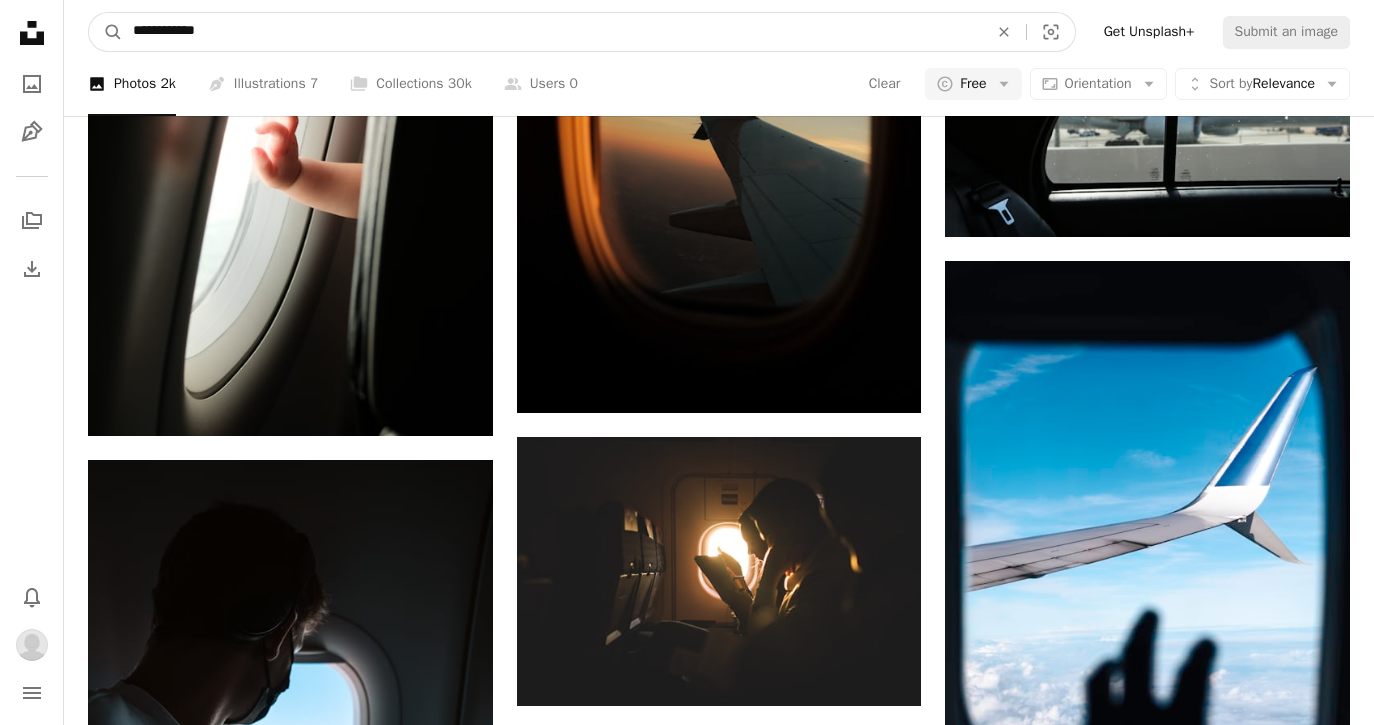 type on "**********" 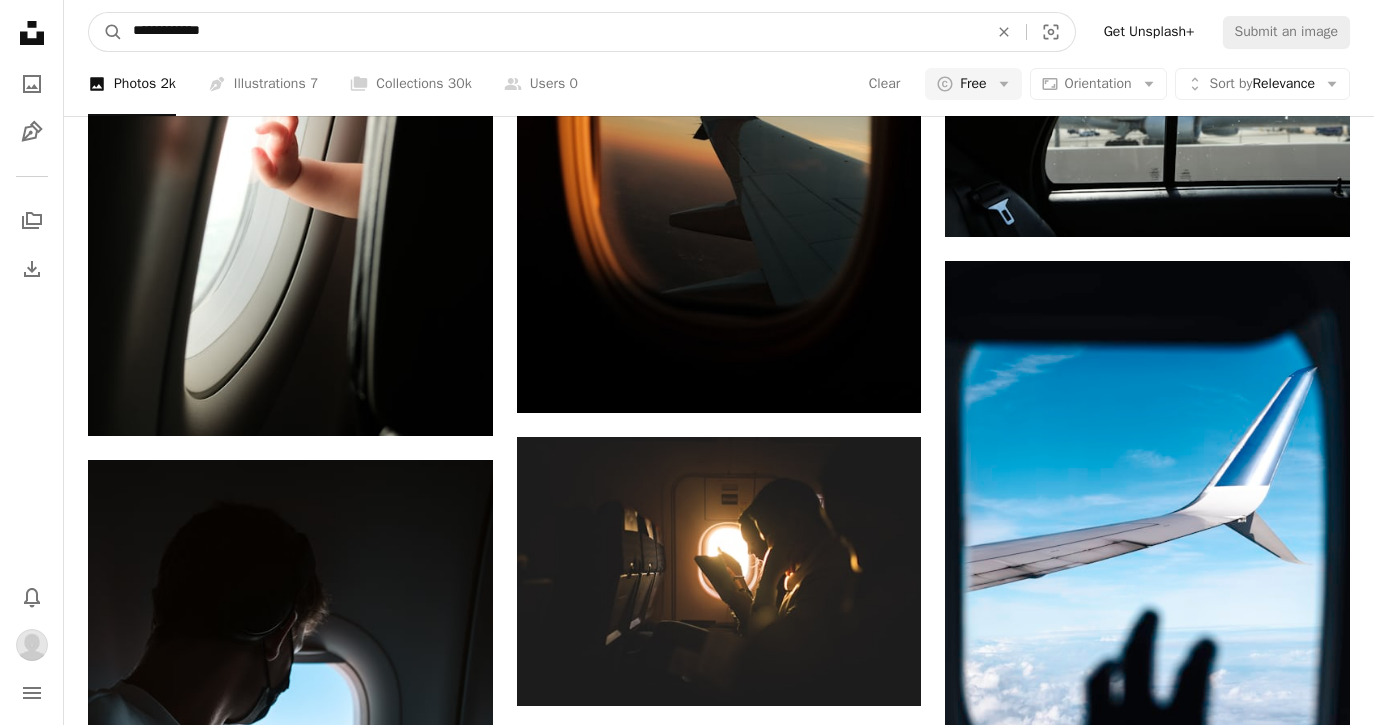 click on "A magnifying glass" at bounding box center (106, 32) 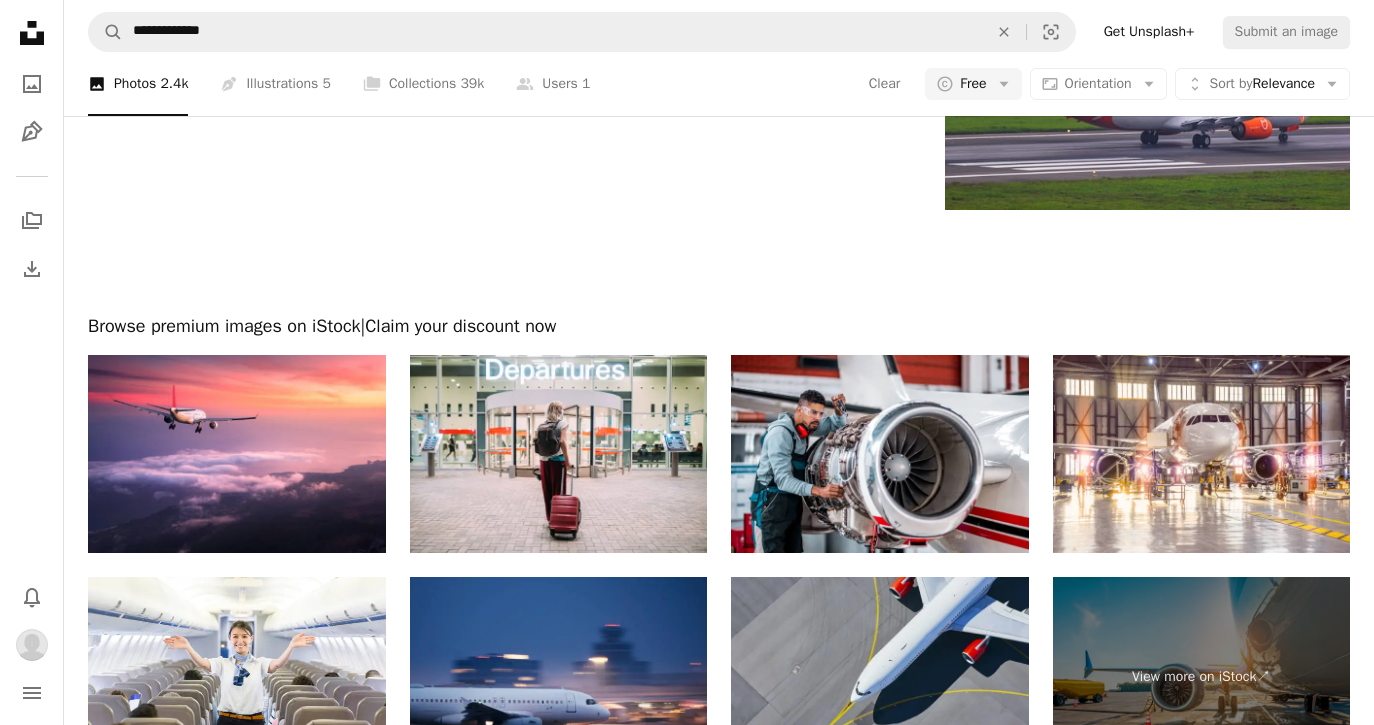 scroll, scrollTop: 3442, scrollLeft: 0, axis: vertical 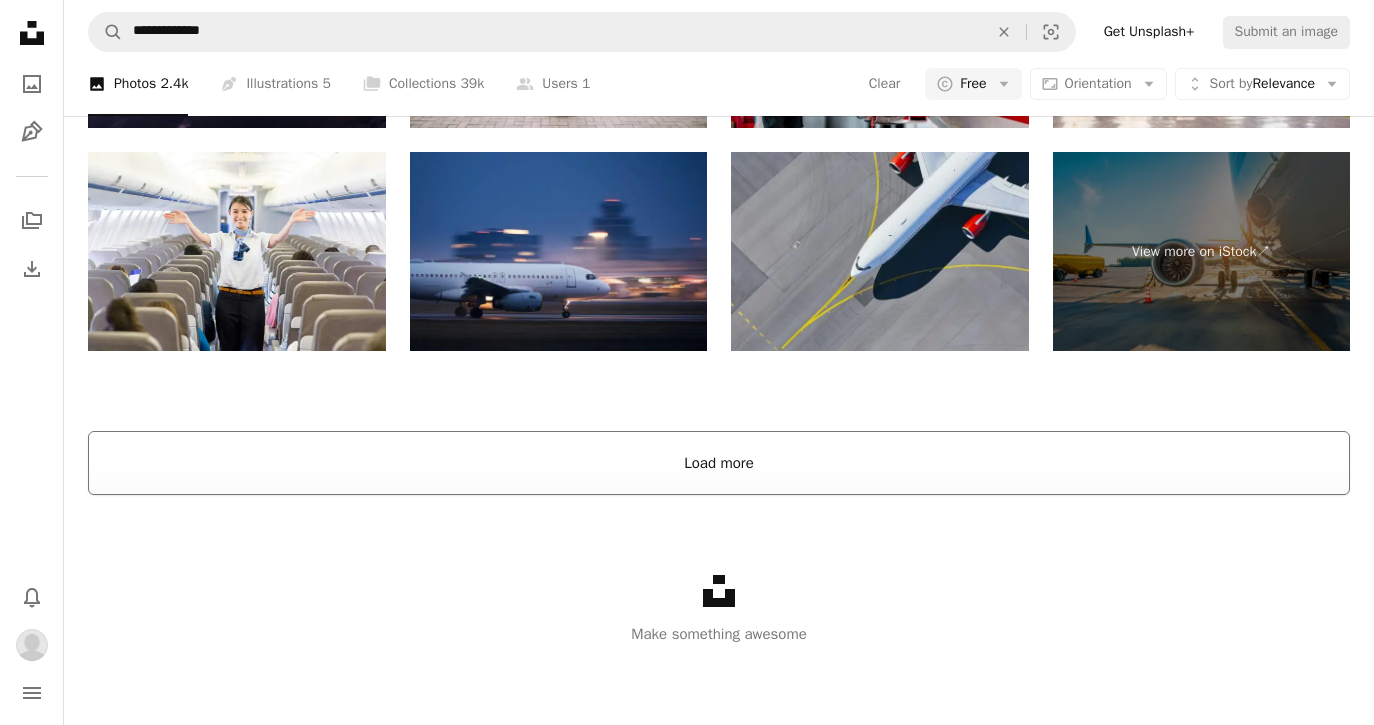 click on "Load more" at bounding box center (719, 463) 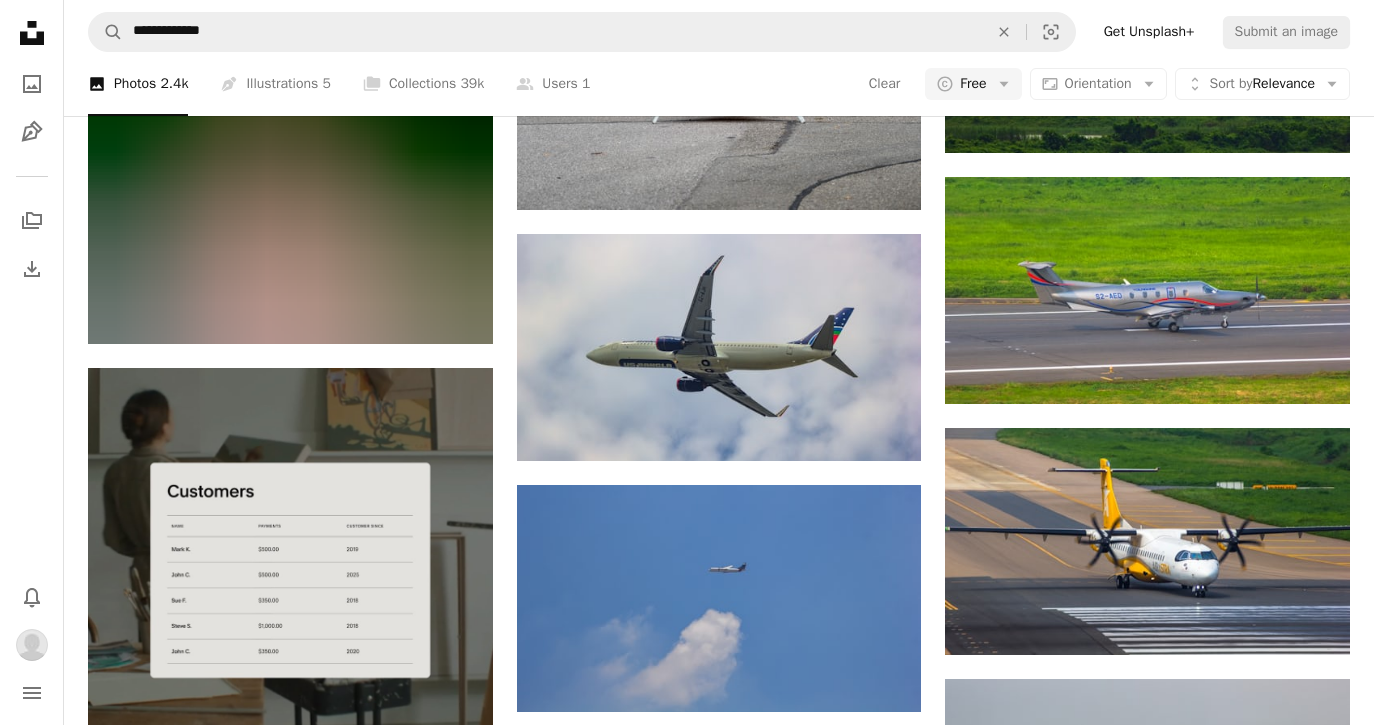 scroll, scrollTop: 3330, scrollLeft: 0, axis: vertical 